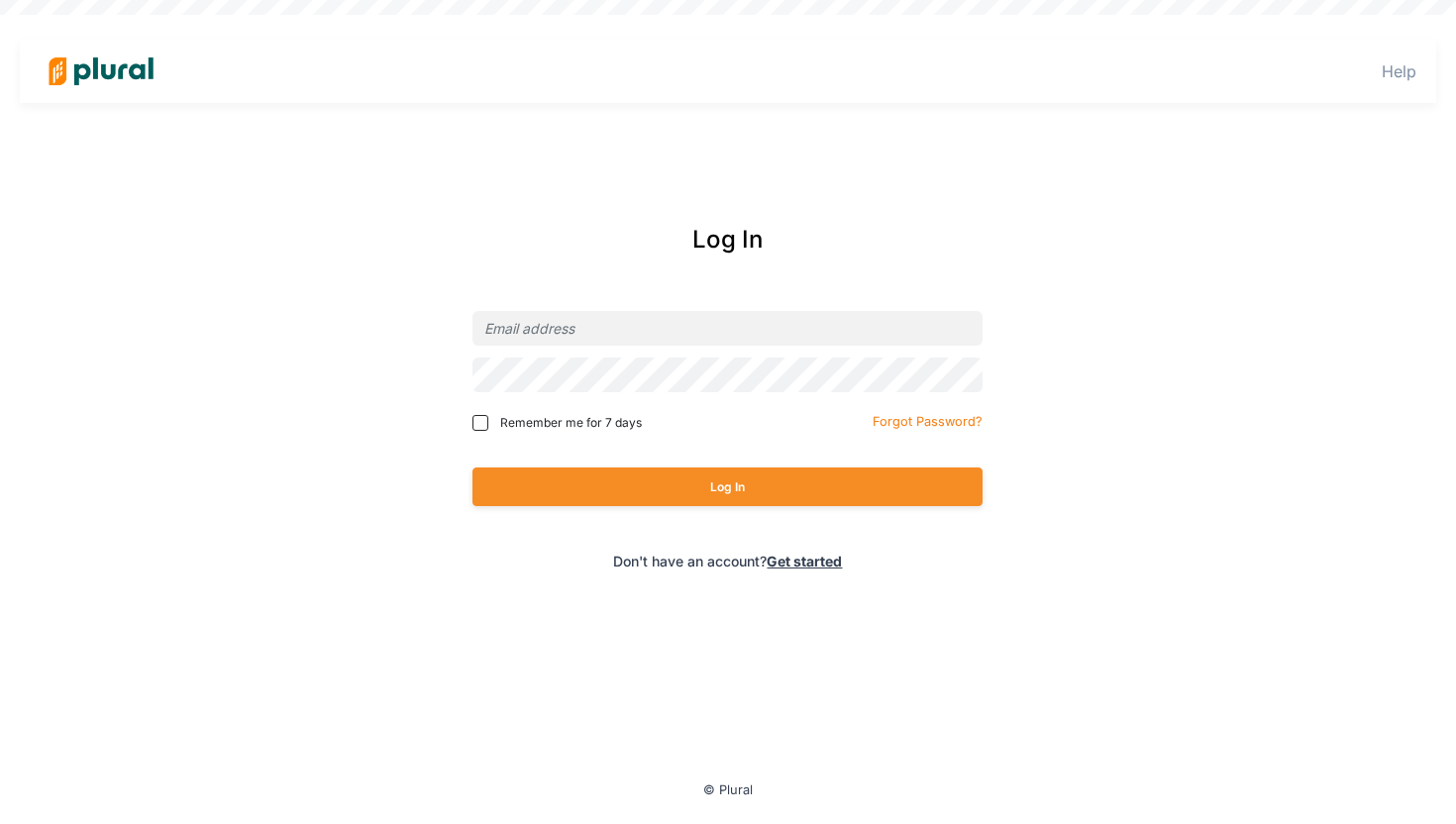 scroll, scrollTop: 0, scrollLeft: 0, axis: both 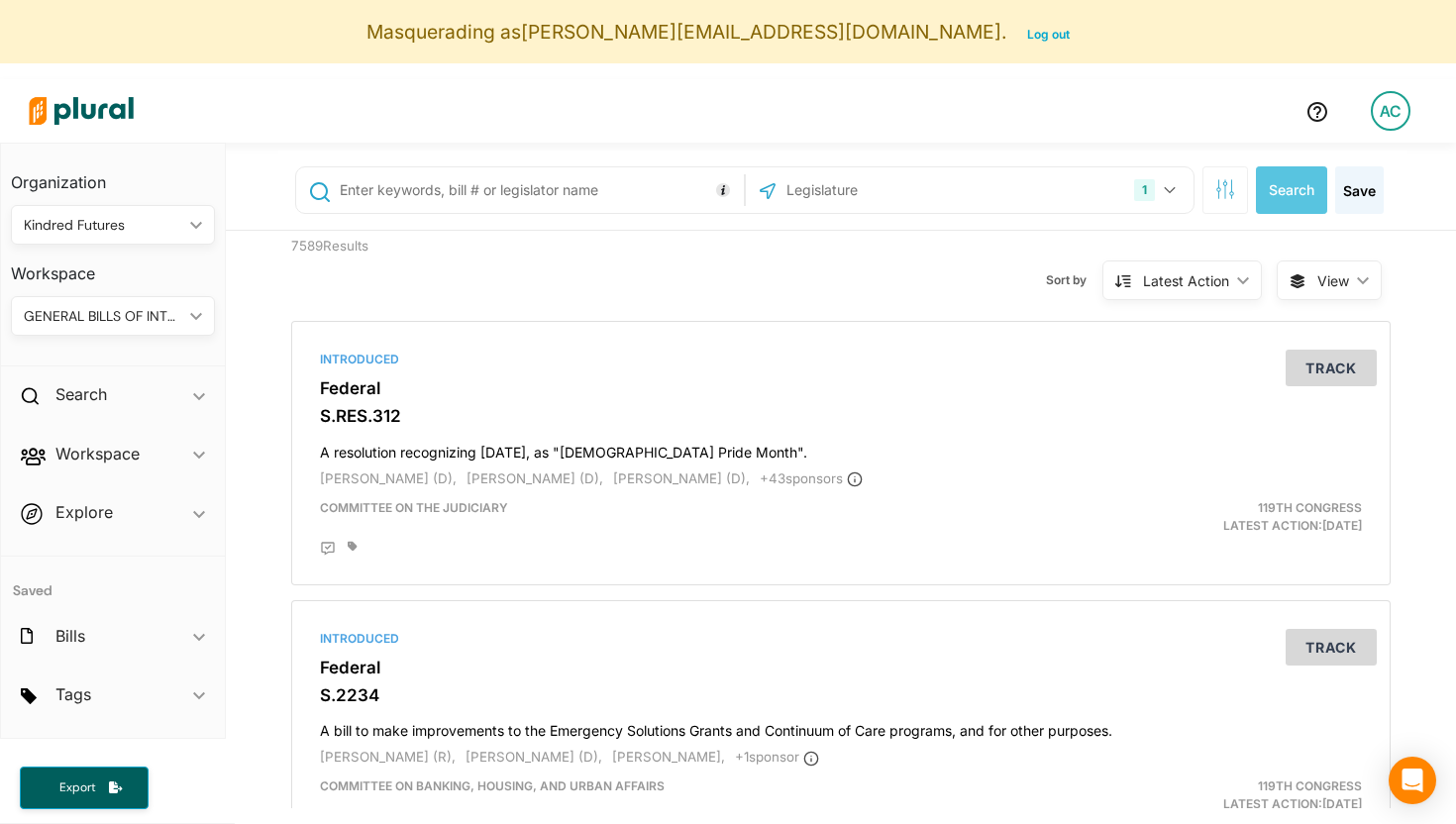 click 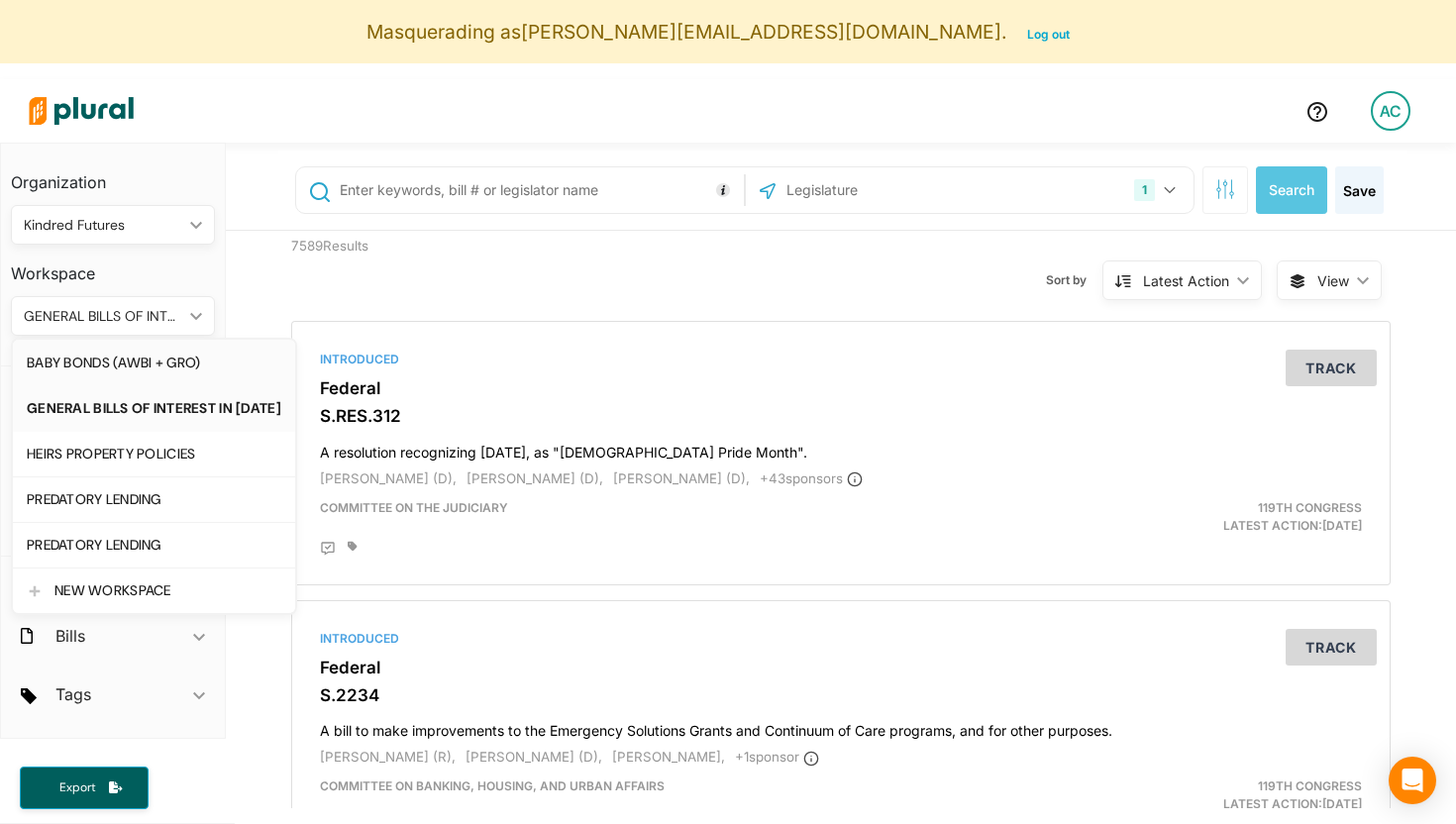 click on "BABY BONDS (AWBI + GRO)" 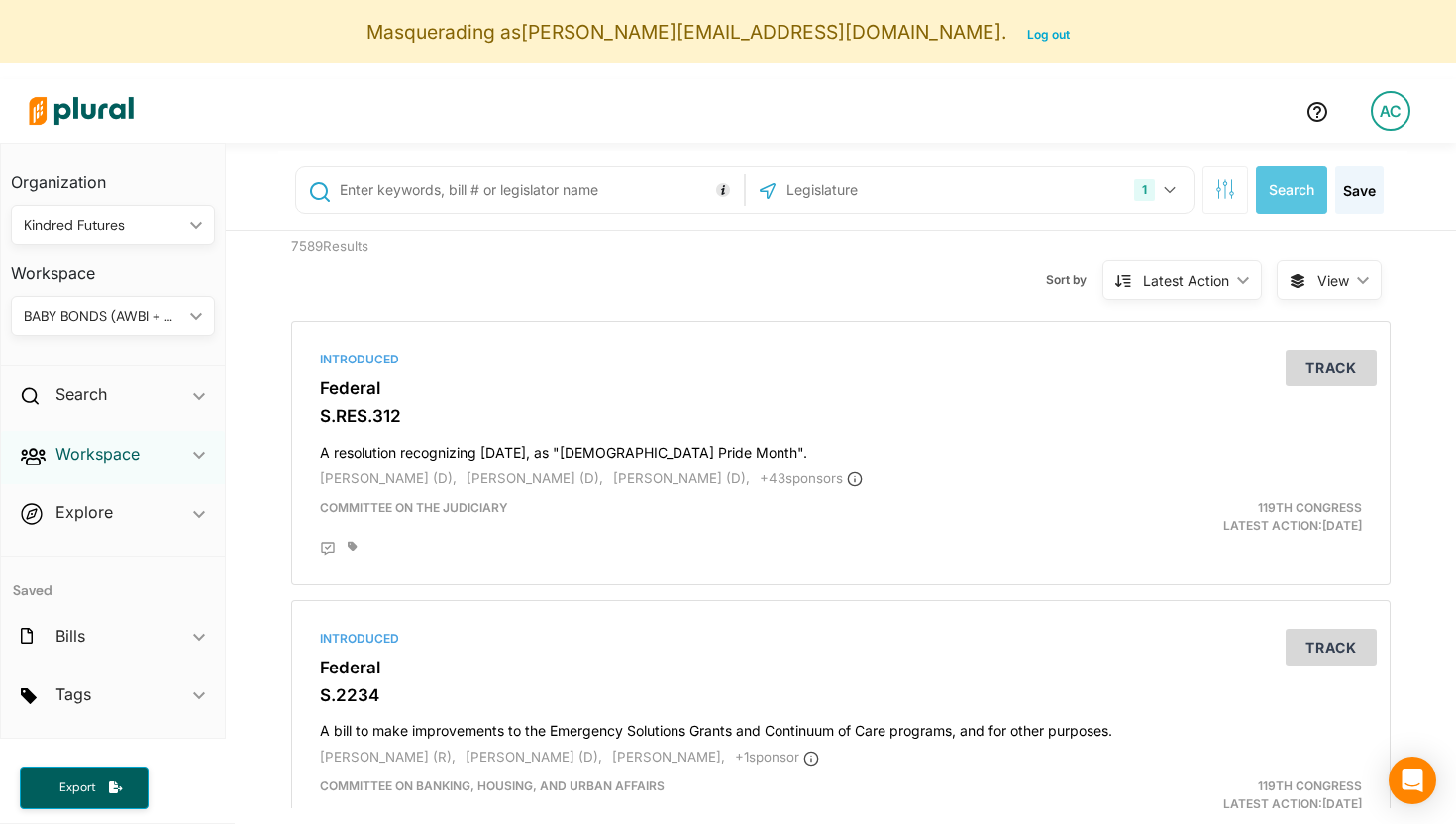 click on "Workspace" at bounding box center [97, 454] 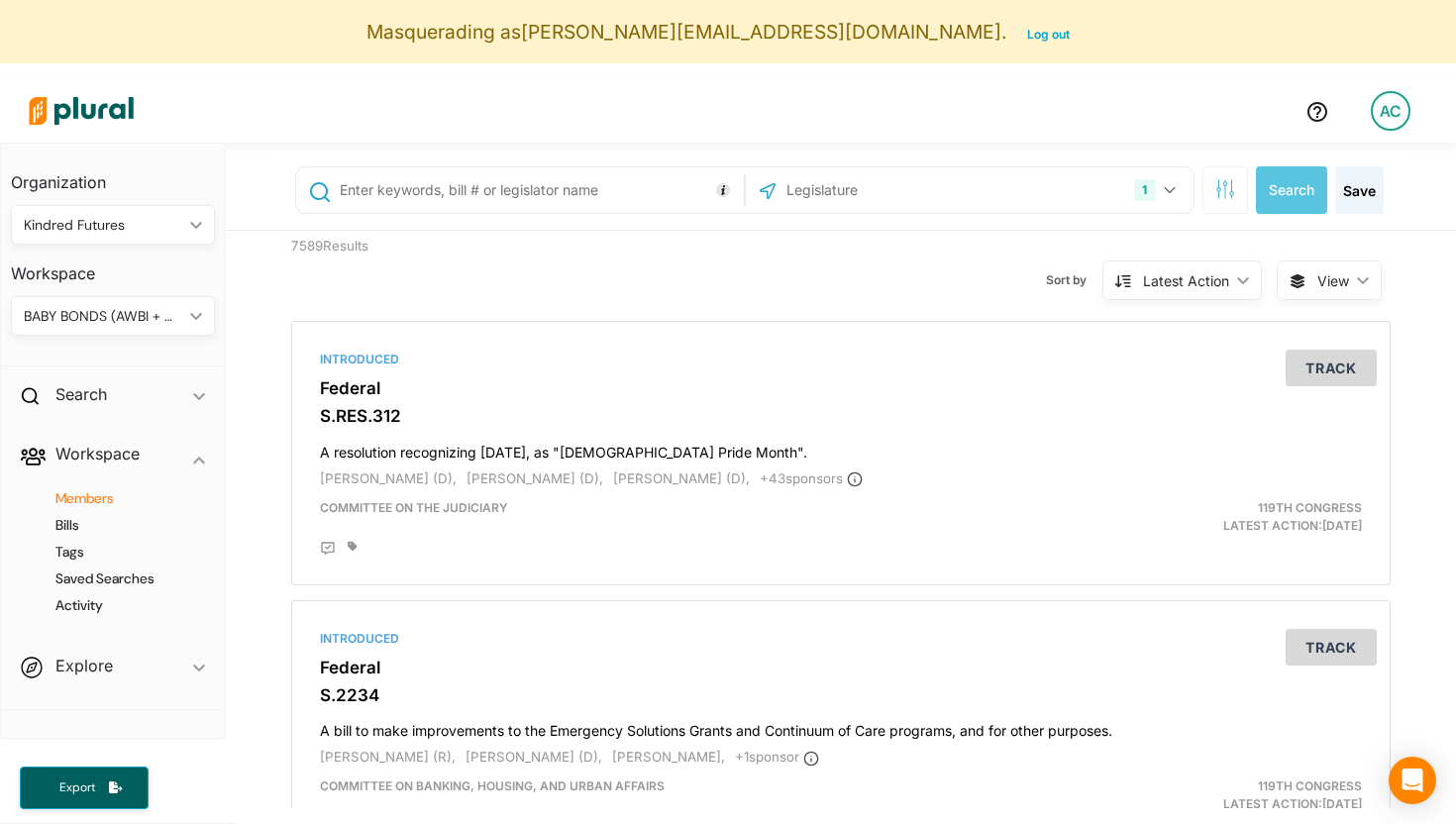 click on "Members" at bounding box center [118, 498] 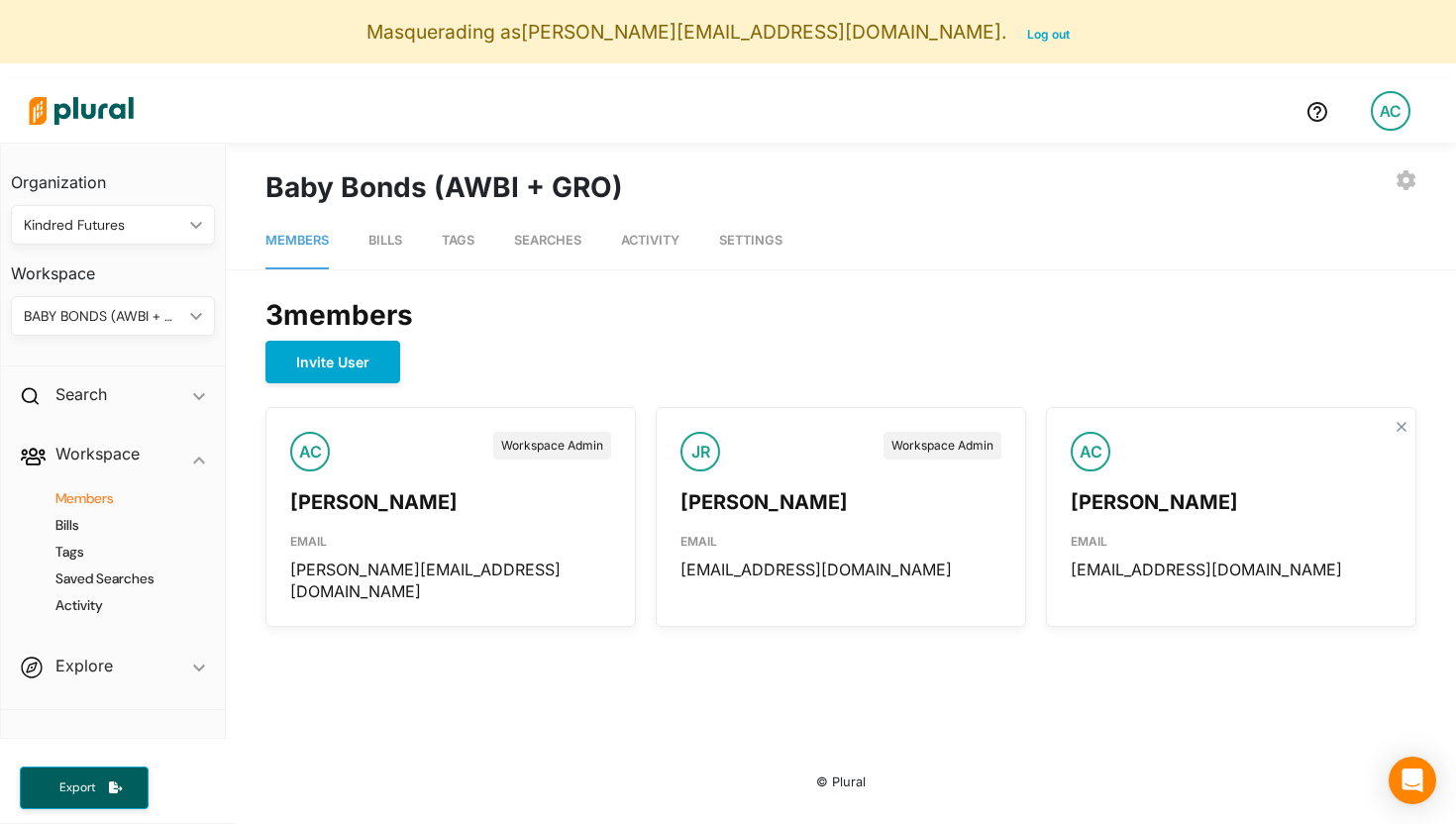 click on "Bills" at bounding box center [385, 240] 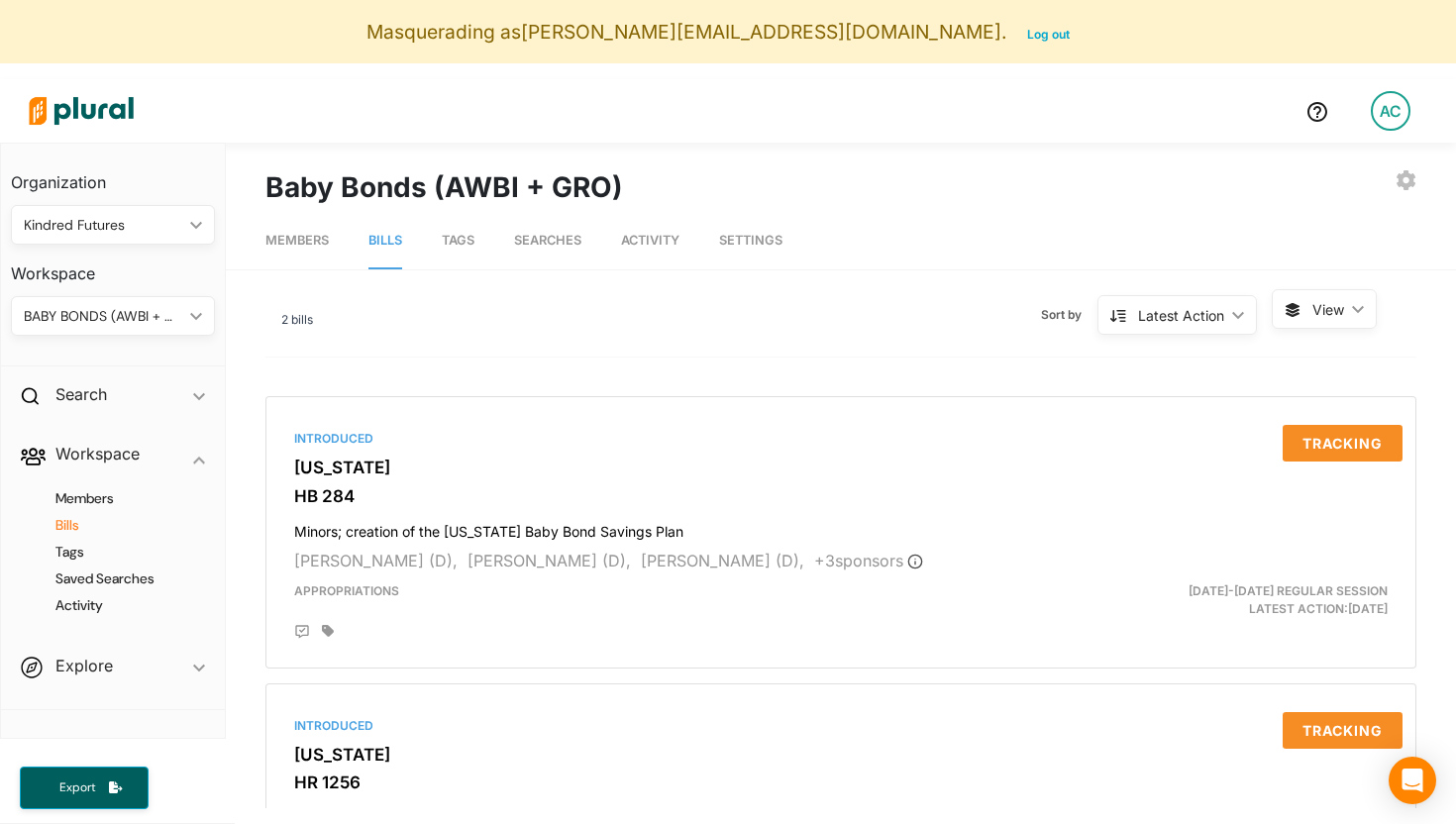 click on "Tags" at bounding box center (458, 240) 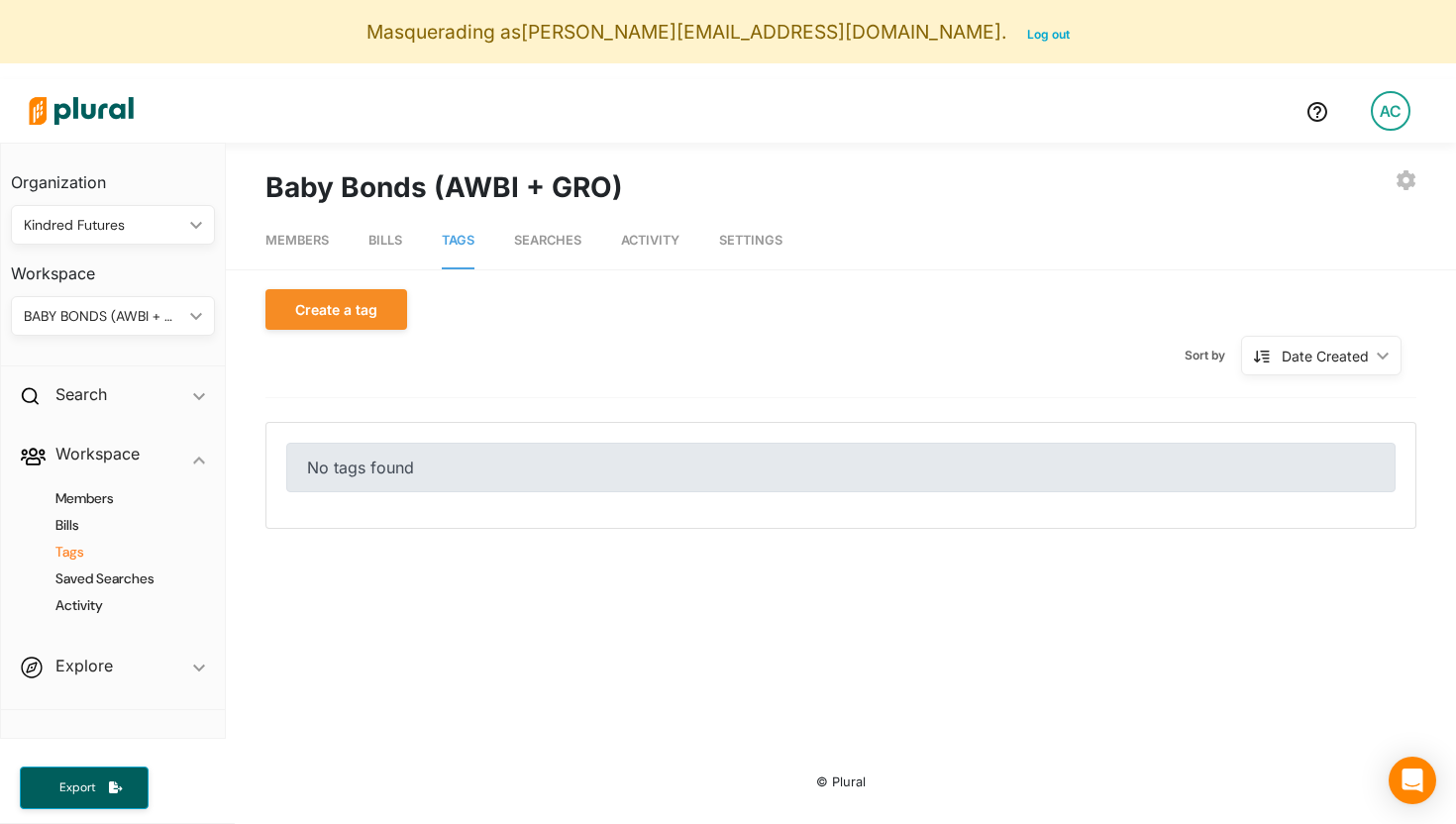 click on "Searches" at bounding box center [548, 240] 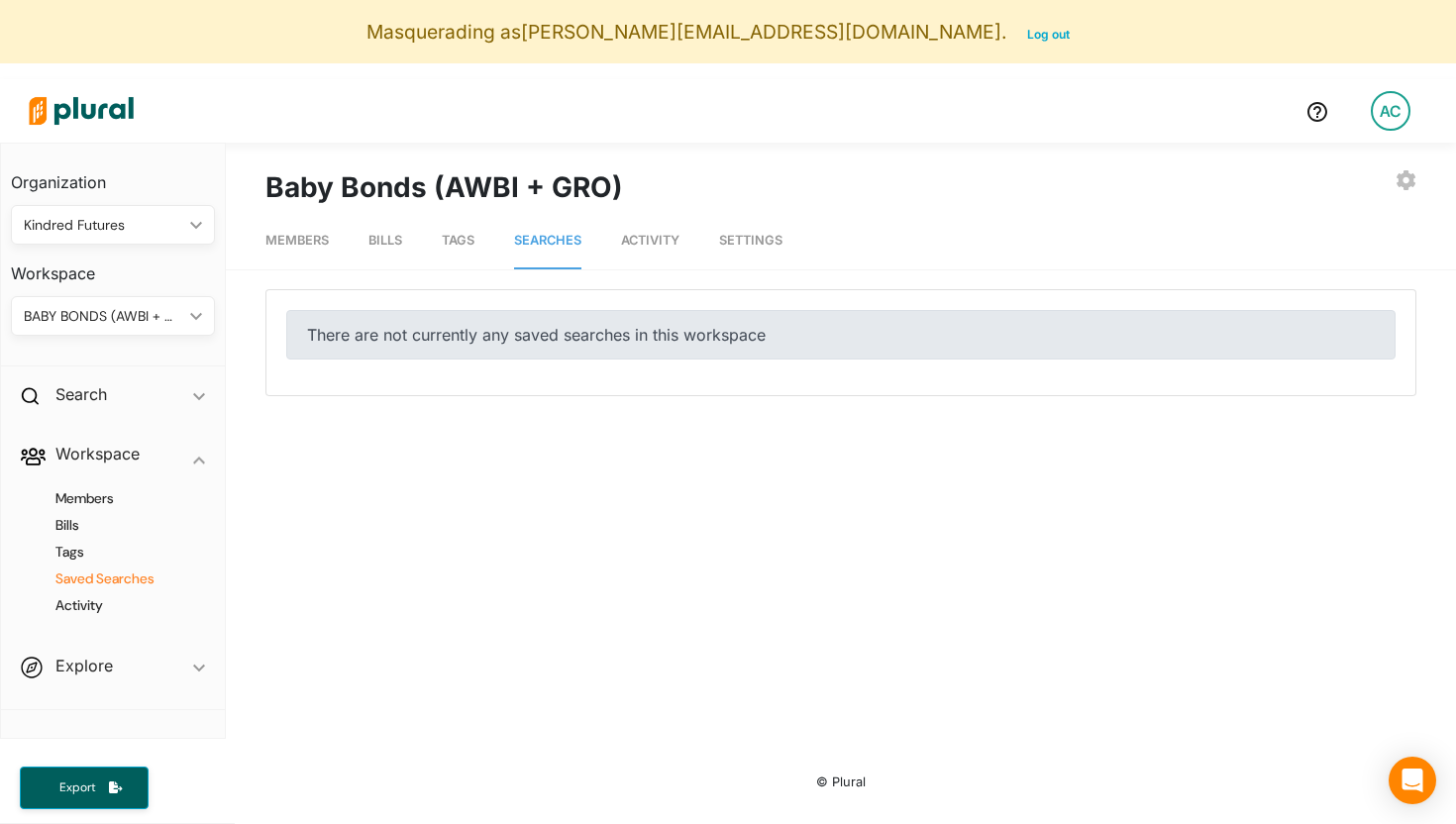 click on "Activity" at bounding box center (650, 240) 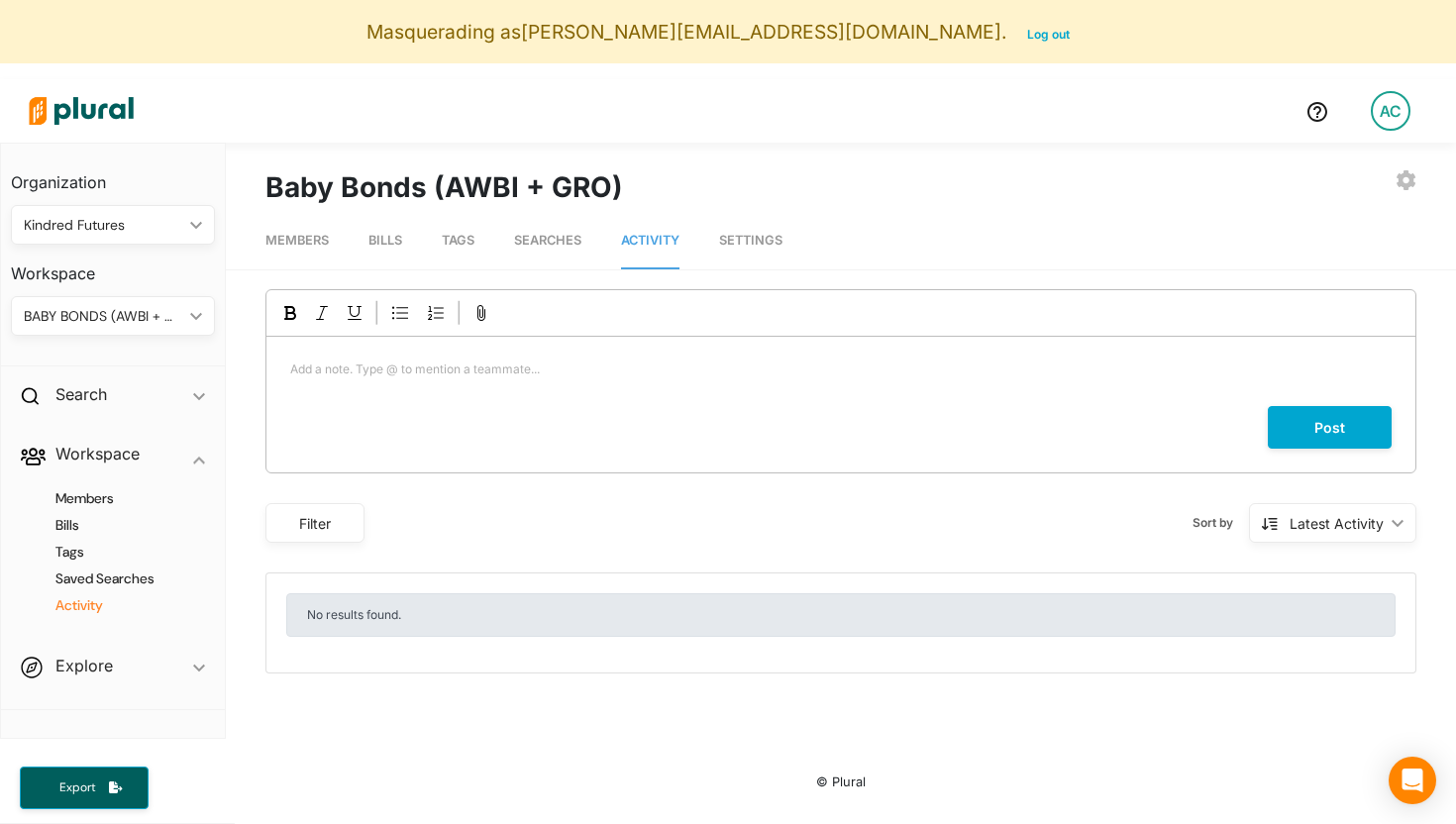 click on "Settings" at bounding box center (751, 240) 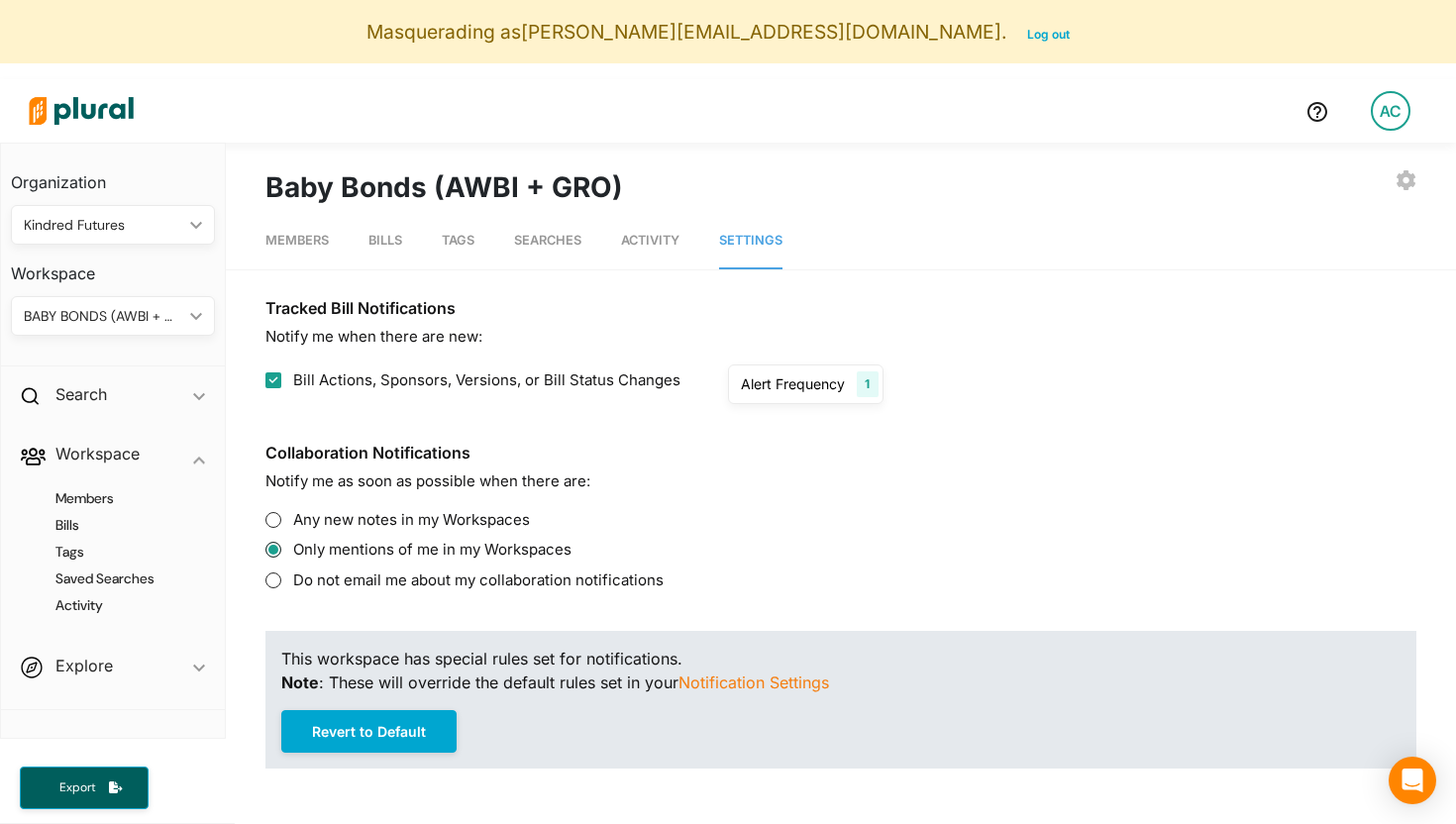 click on "BABY BONDS (AWBI + GRO)" at bounding box center [103, 316] 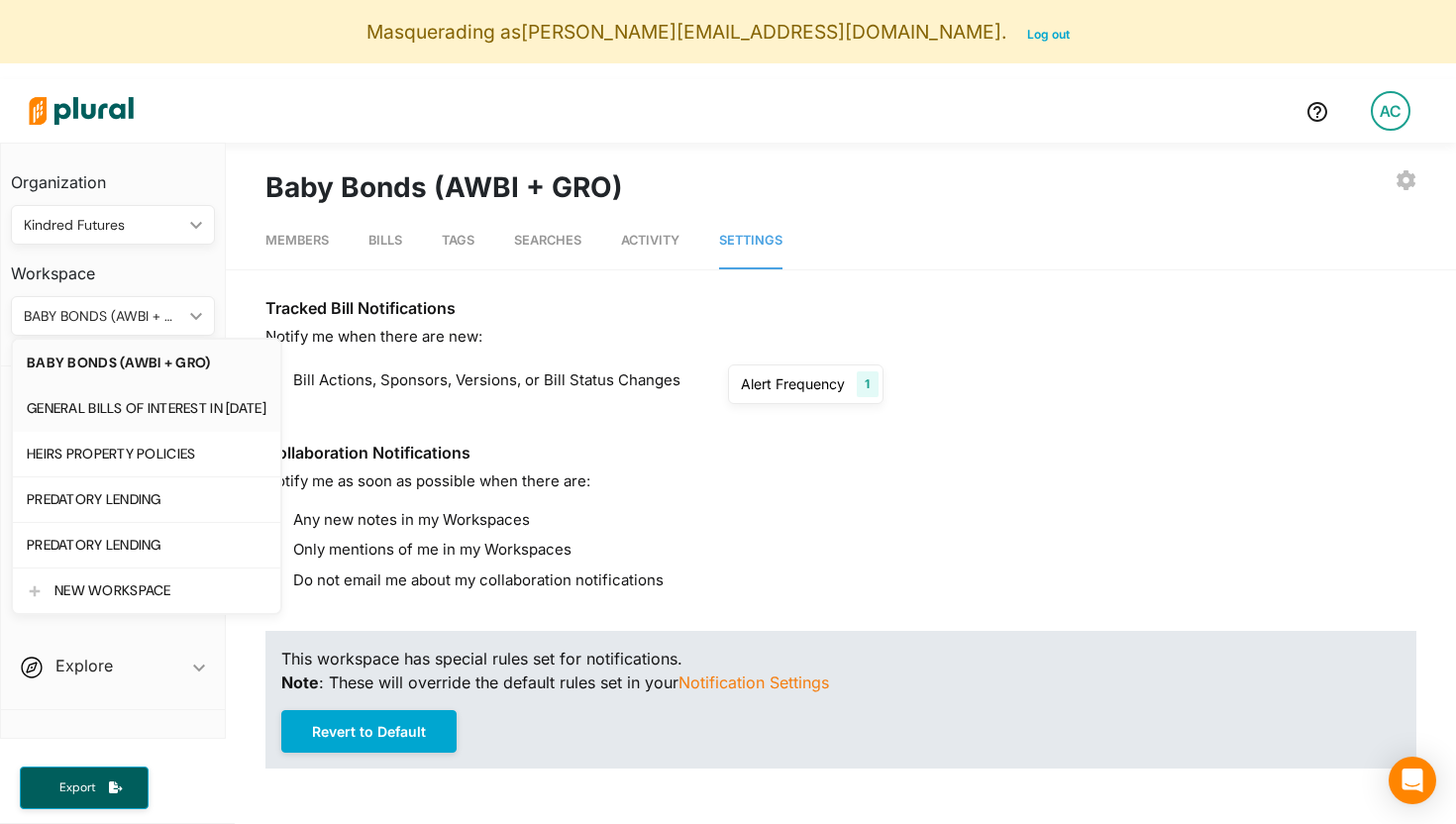 click on "GENERAL BILLS OF INTEREST IN [DATE]" at bounding box center (147, 408) 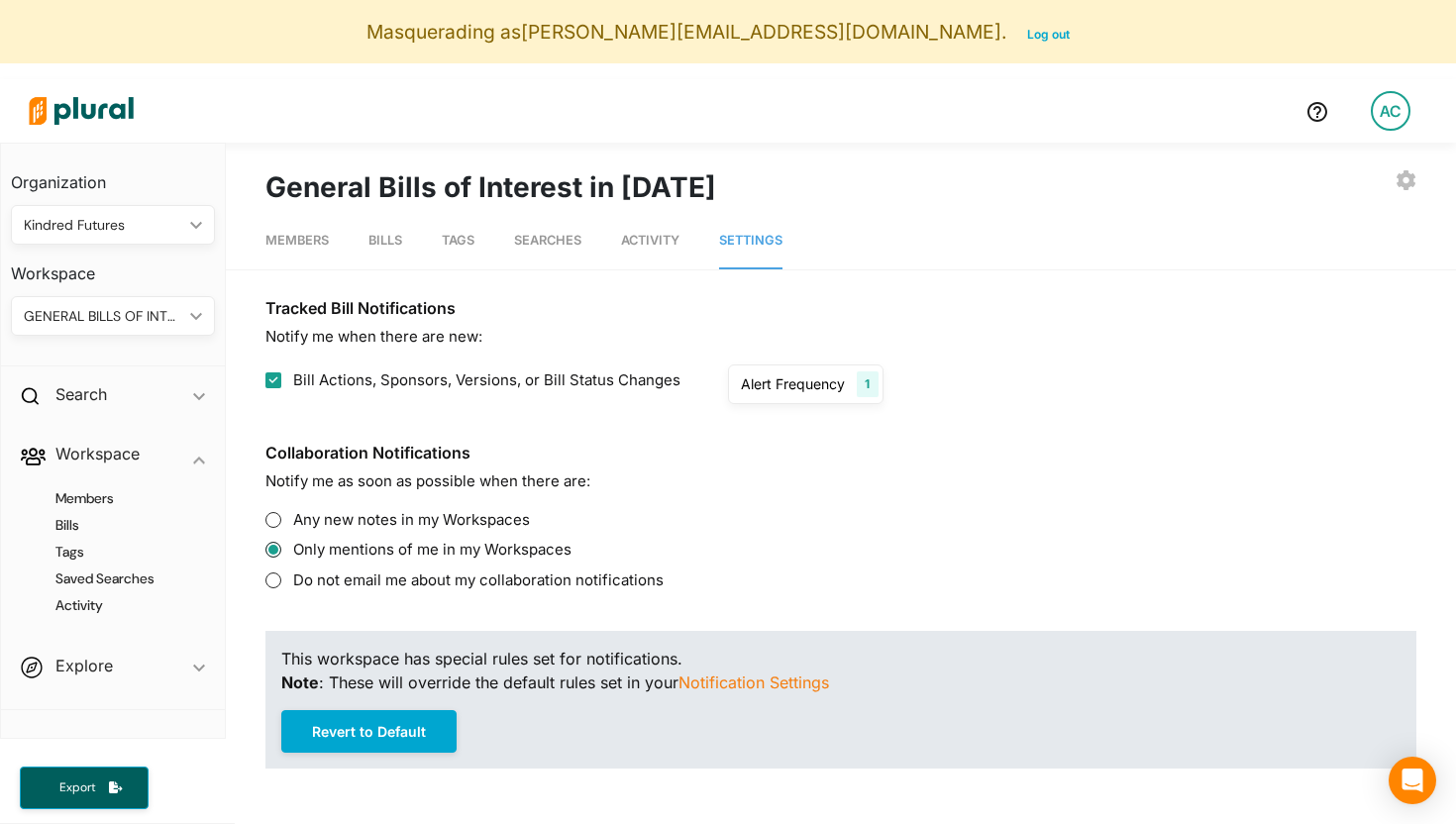 click on "Members" at bounding box center (297, 240) 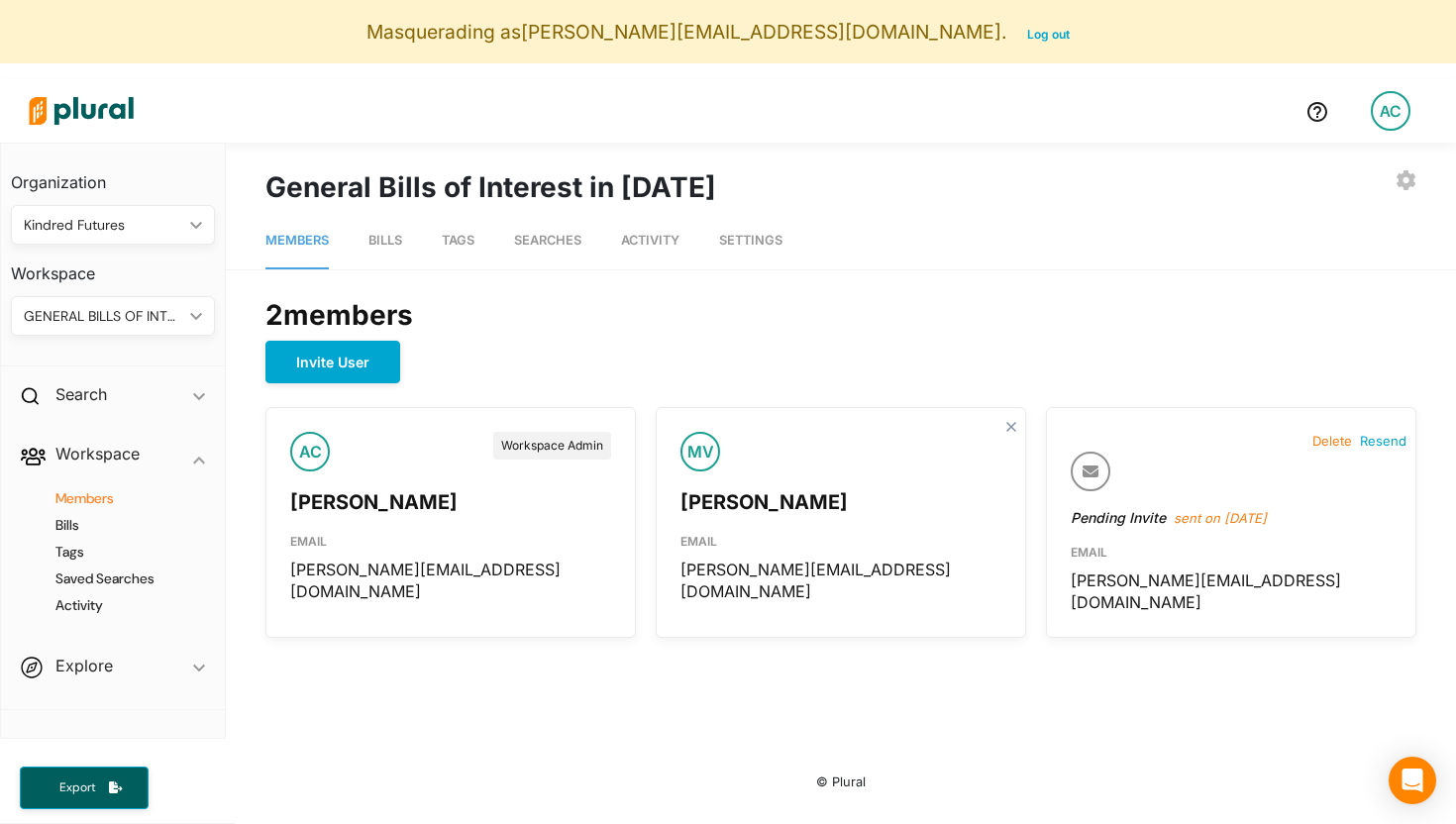 click on "Bills" at bounding box center [385, 240] 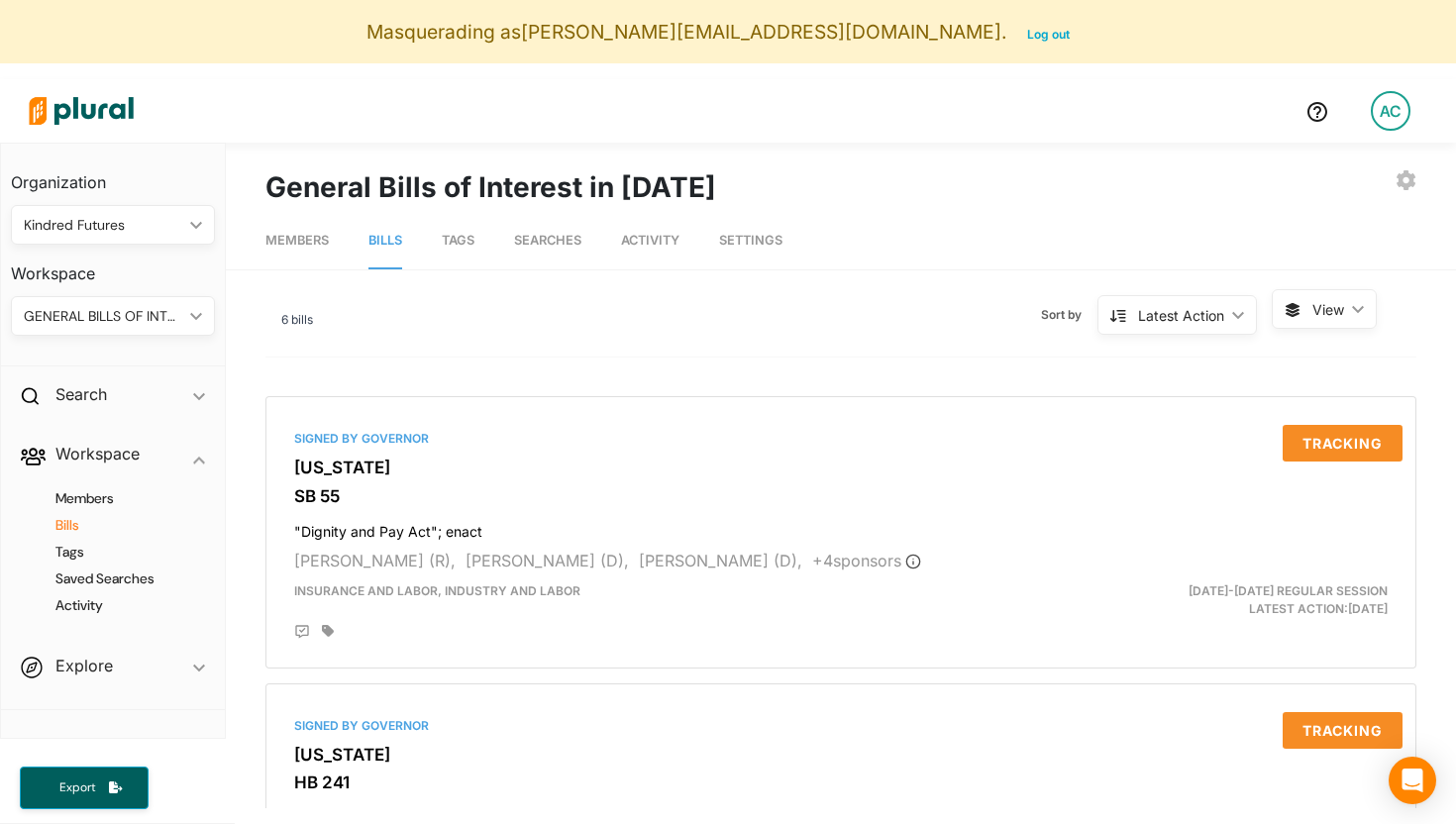 click on "Members" at bounding box center [297, 240] 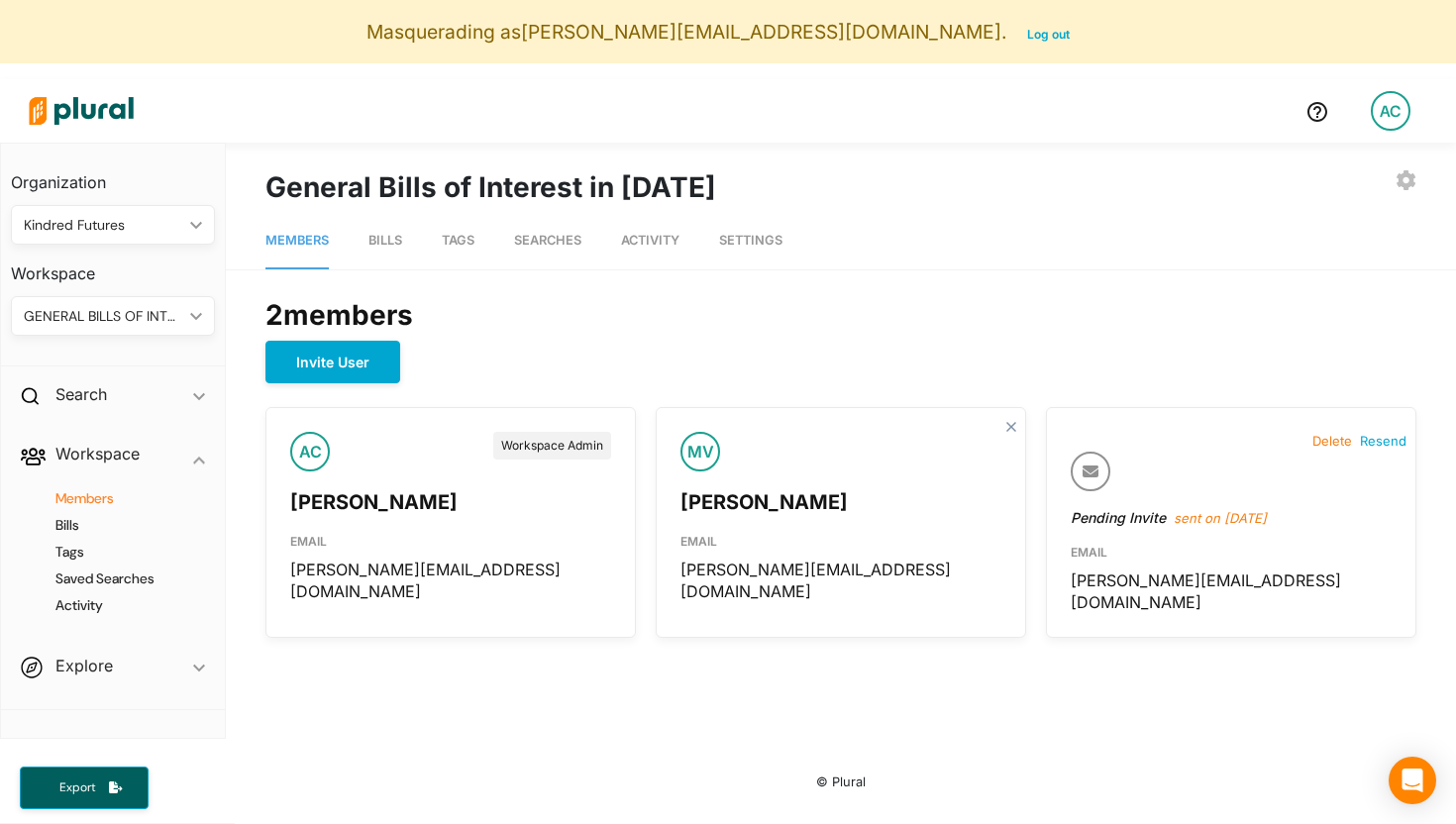 click on "Bills" at bounding box center [385, 240] 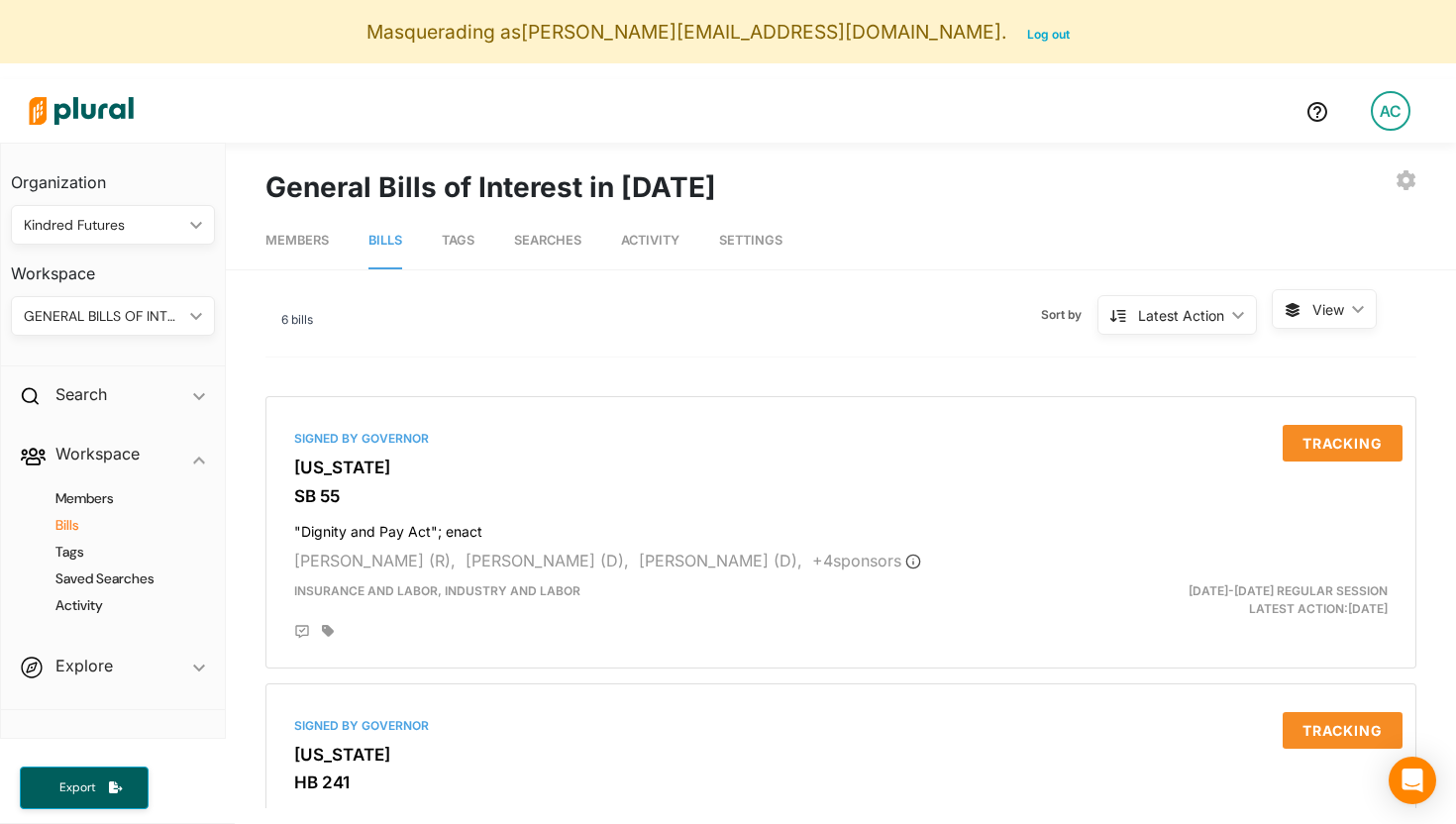 click on "Tags" at bounding box center (458, 241) 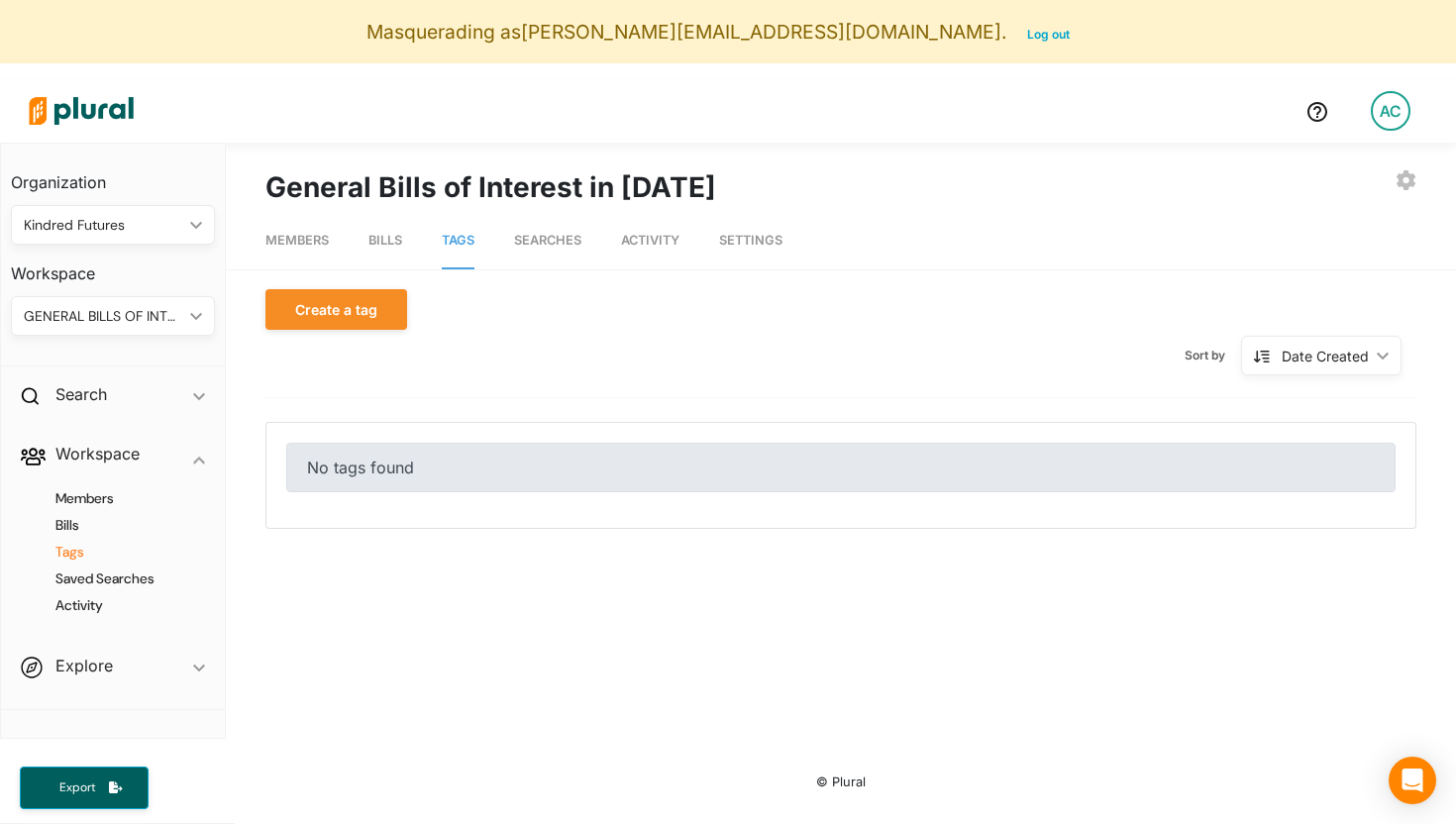 click on "Searches" at bounding box center [548, 241] 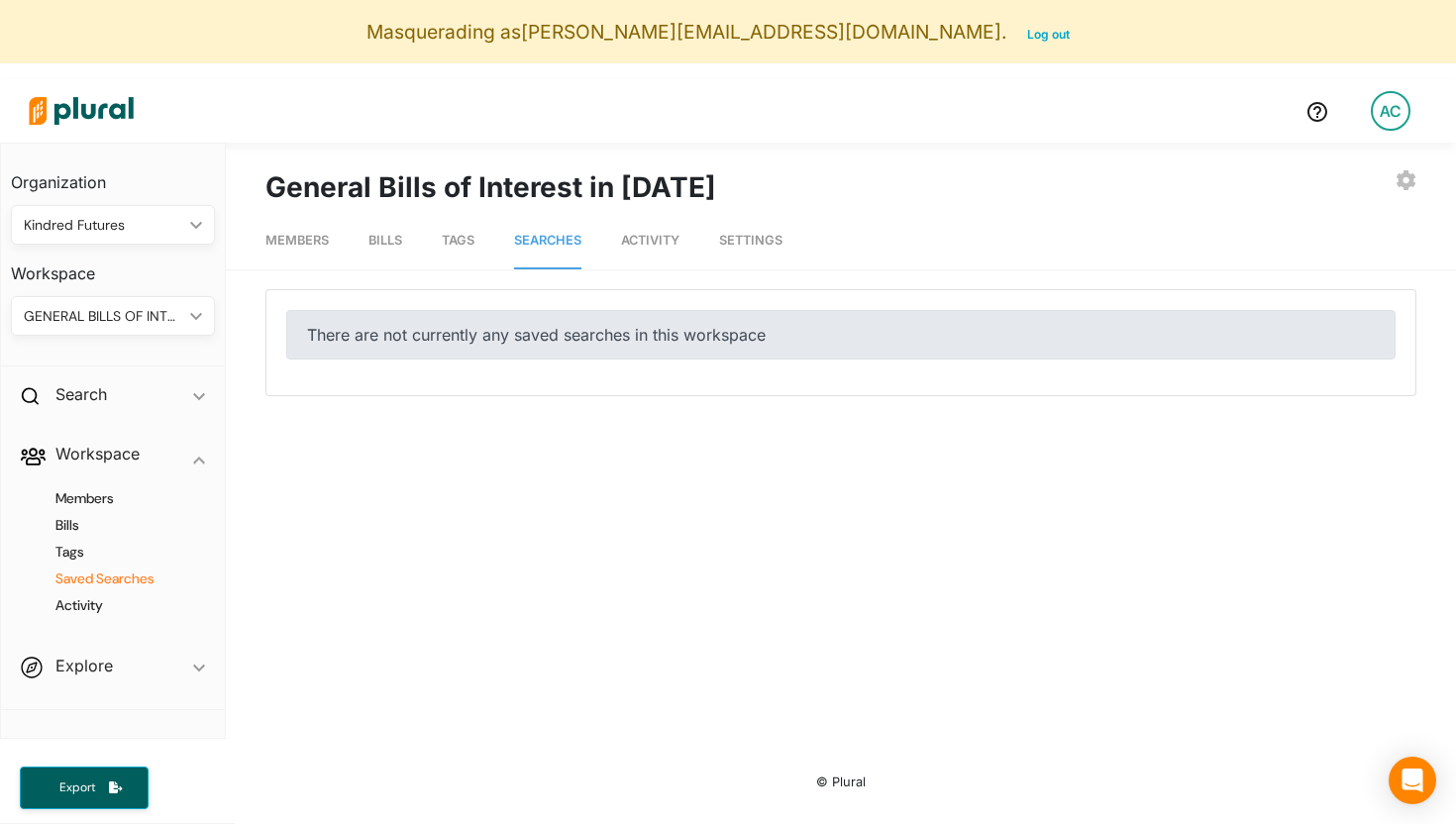 click on "Activity" at bounding box center (650, 241) 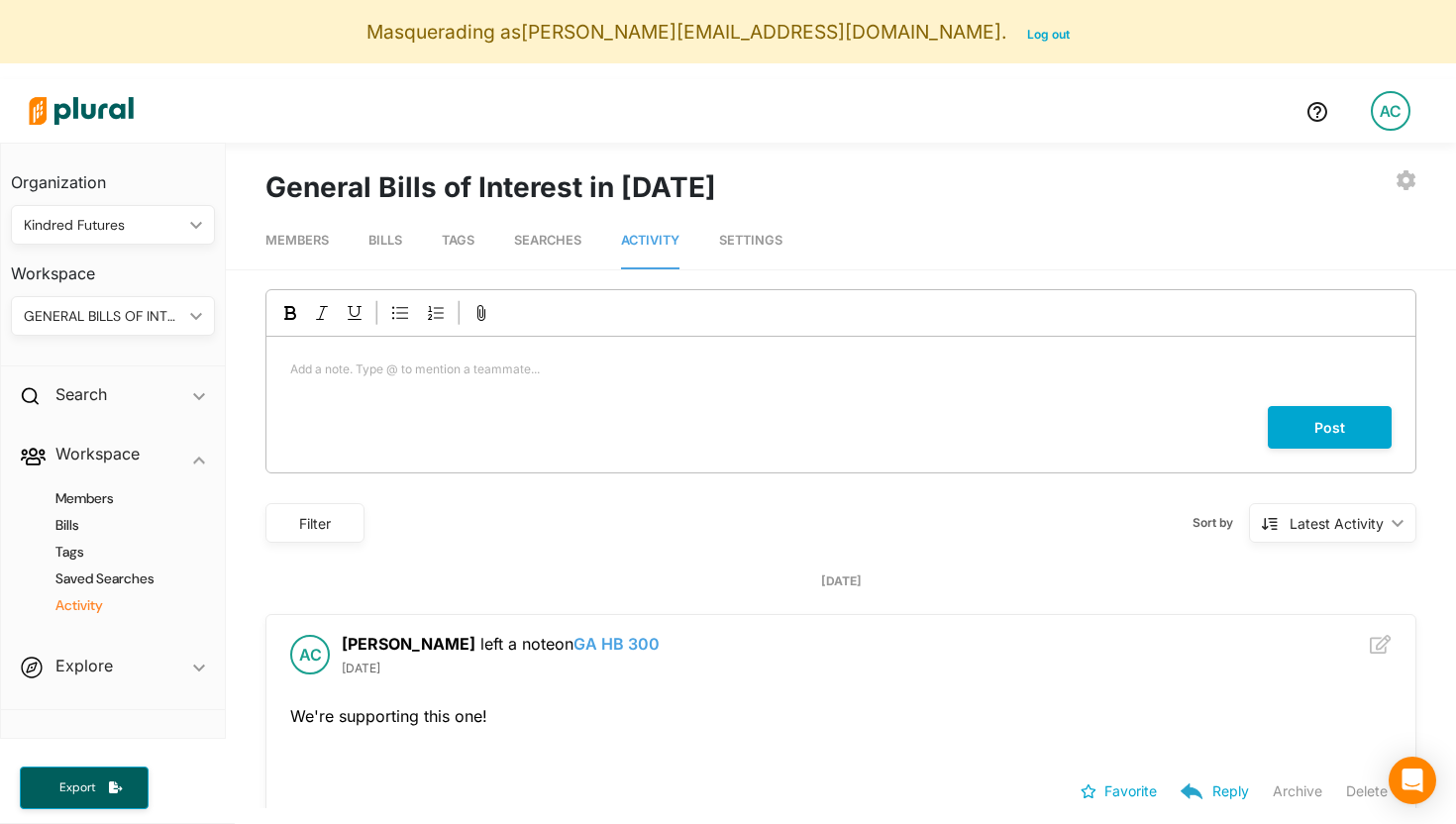 click on "Settings" at bounding box center (751, 241) 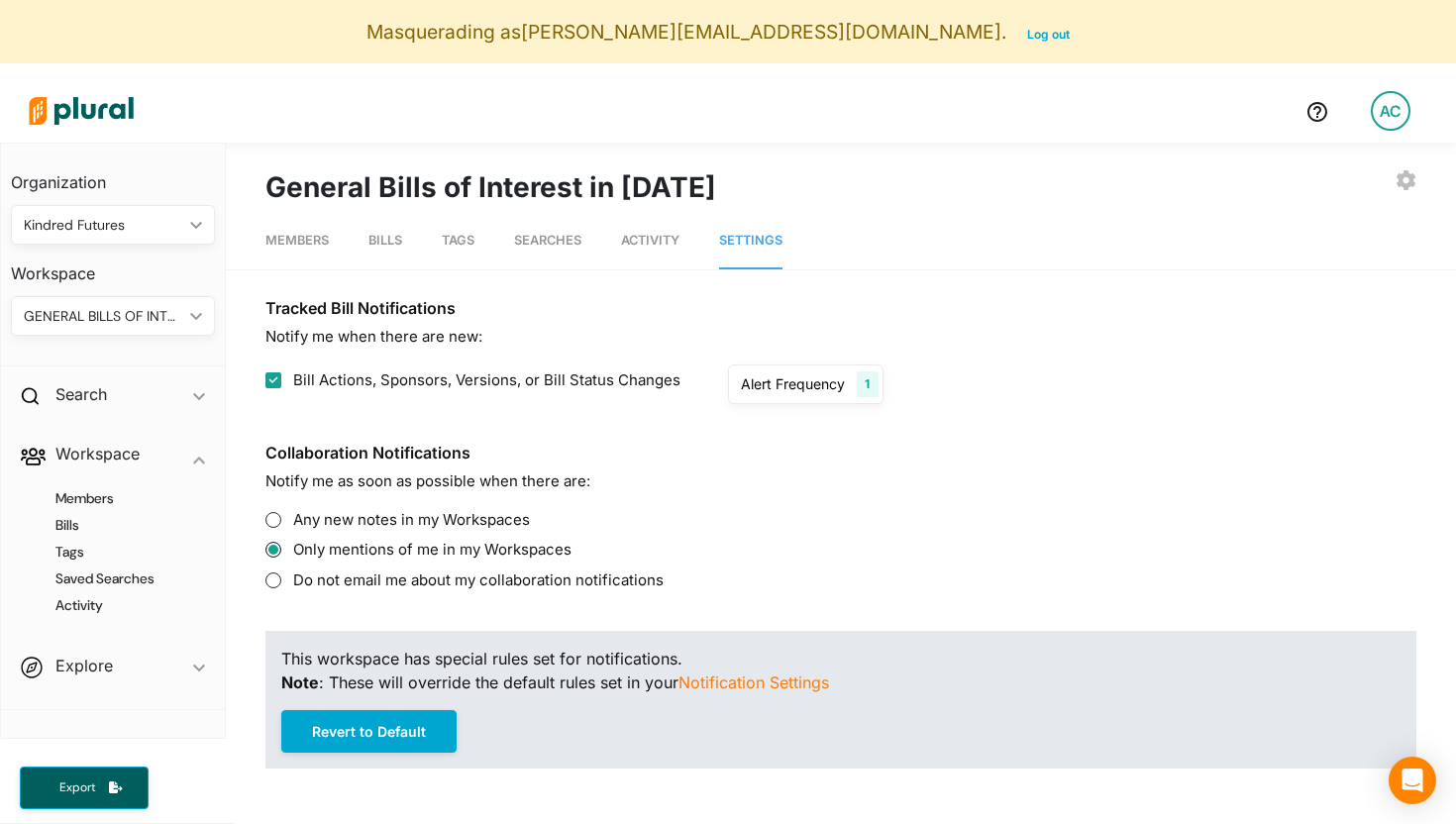 click on "GENERAL BILLS OF INTEREST IN [DATE] ic_keyboard_arrow_down" at bounding box center [113, 316] 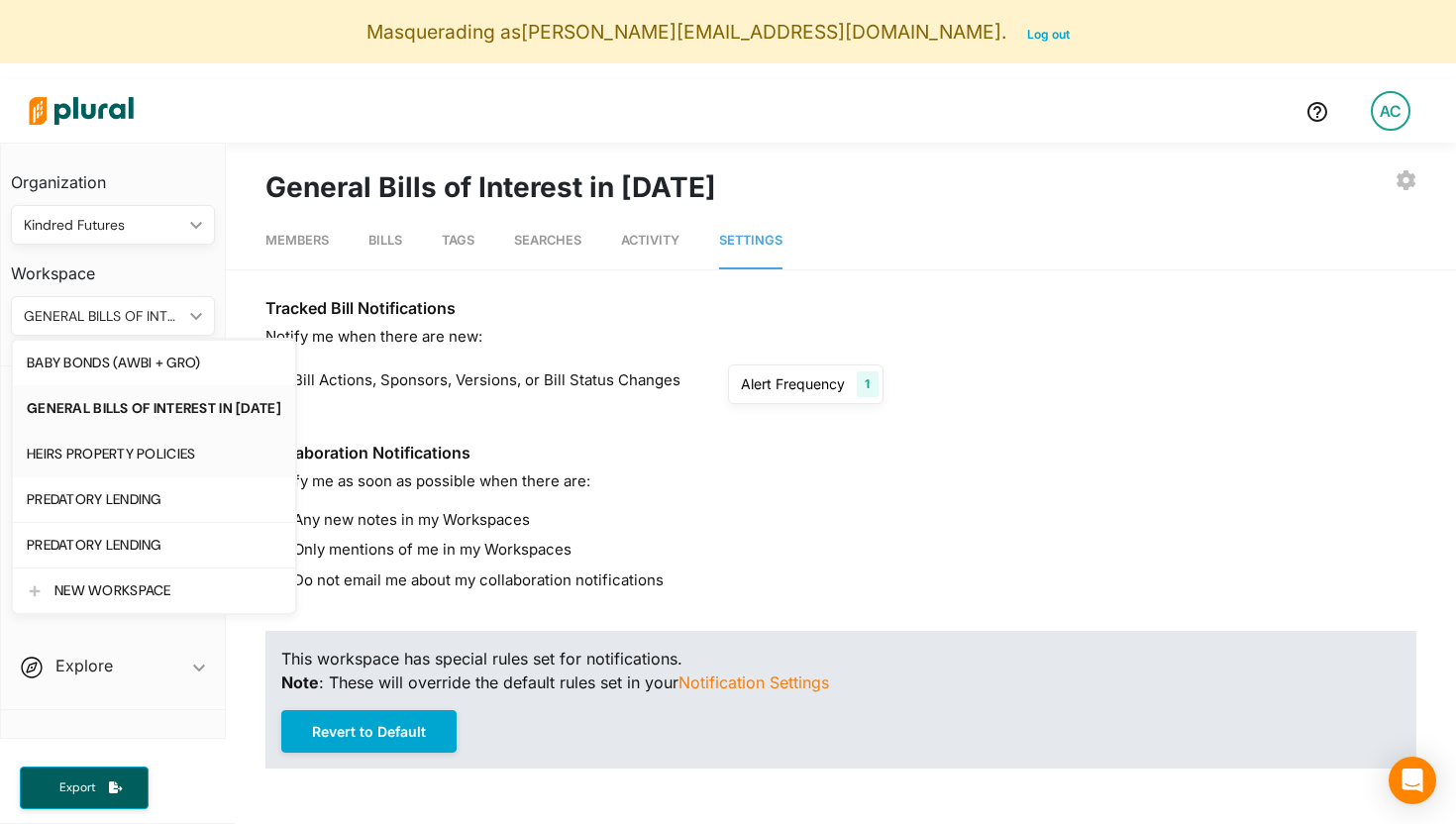 click on "HEIRS PROPERTY POLICIES" at bounding box center [154, 454] 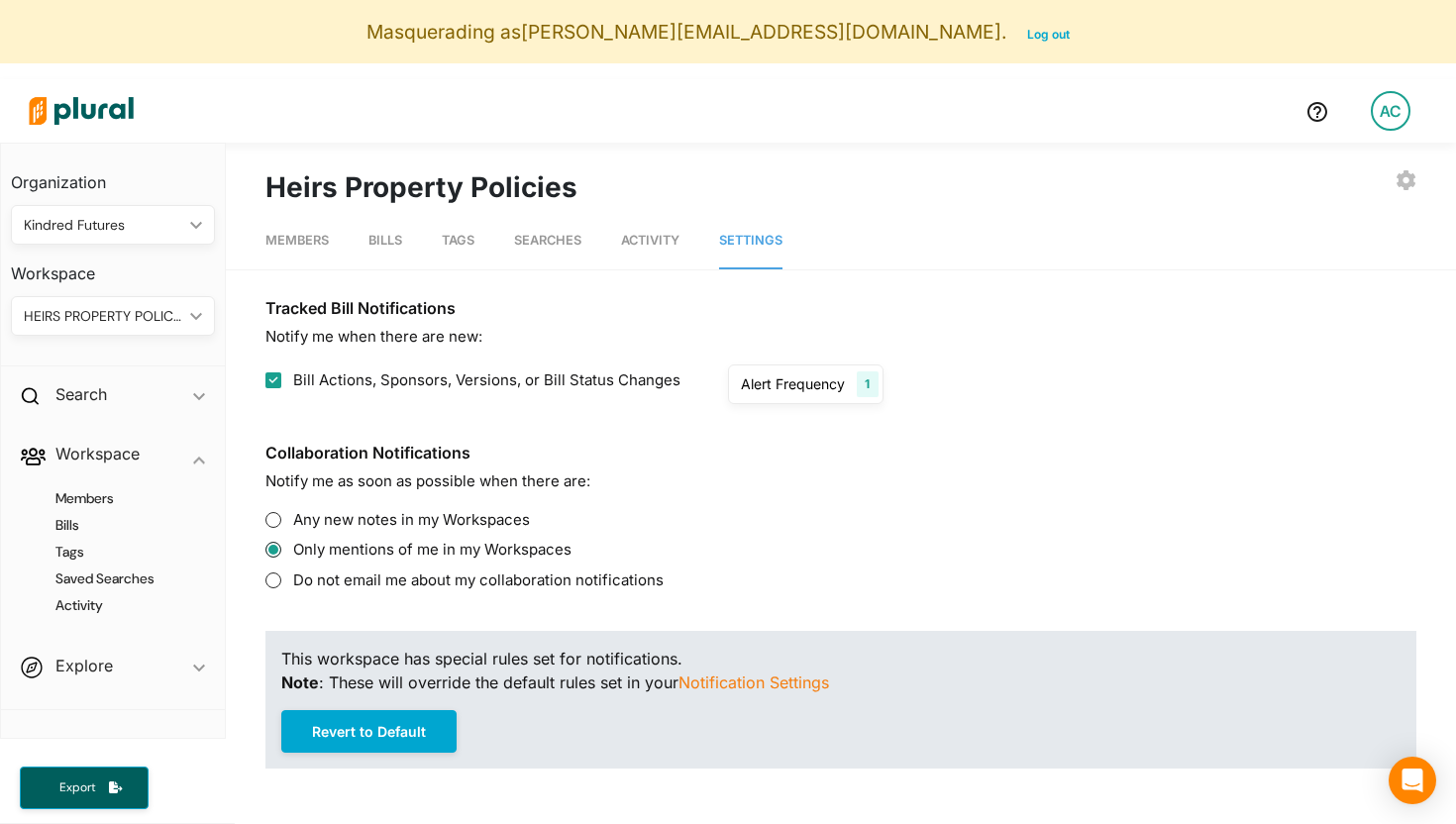 click on "Members" at bounding box center [297, 240] 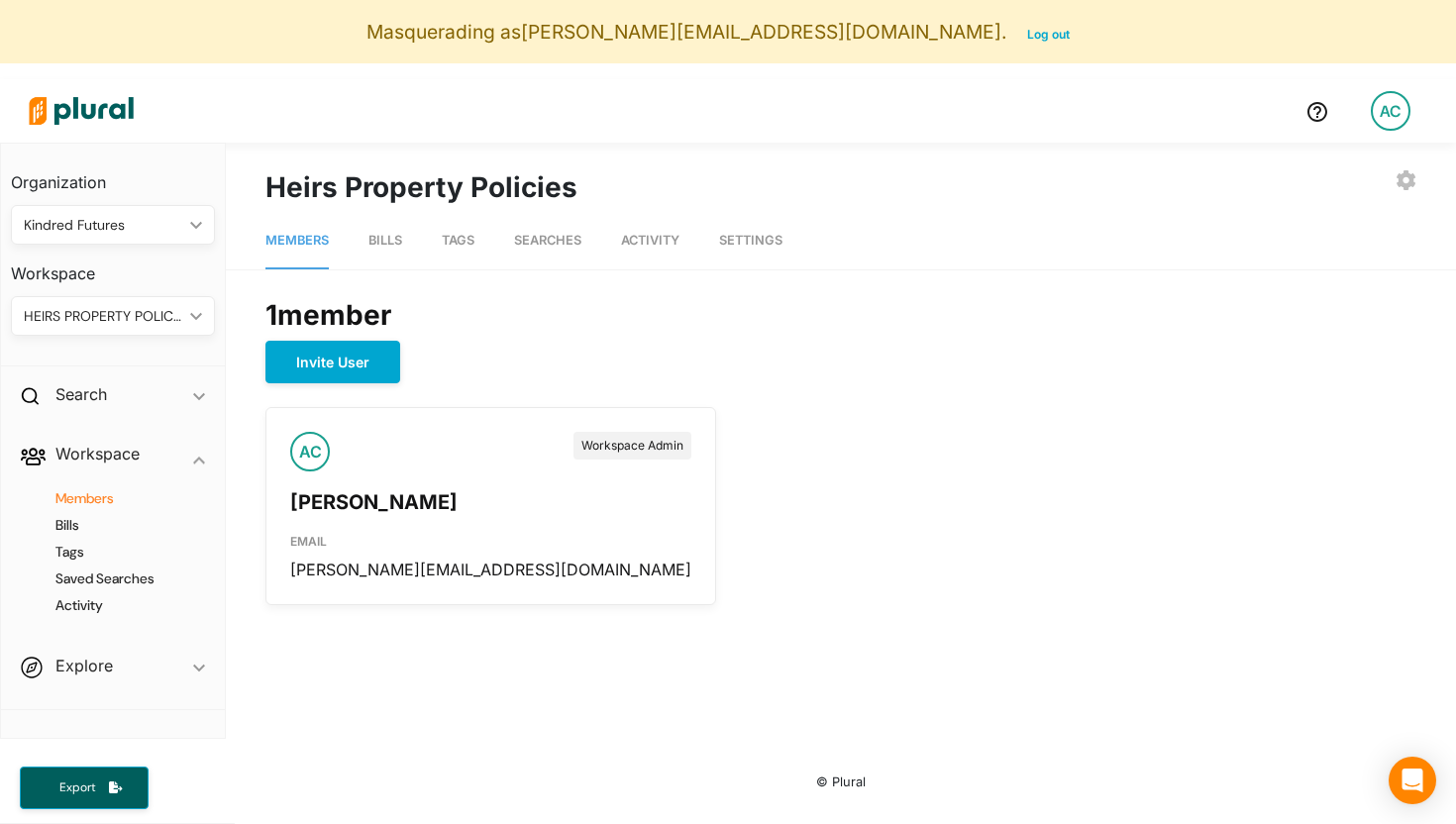 click on "Bills" at bounding box center [385, 240] 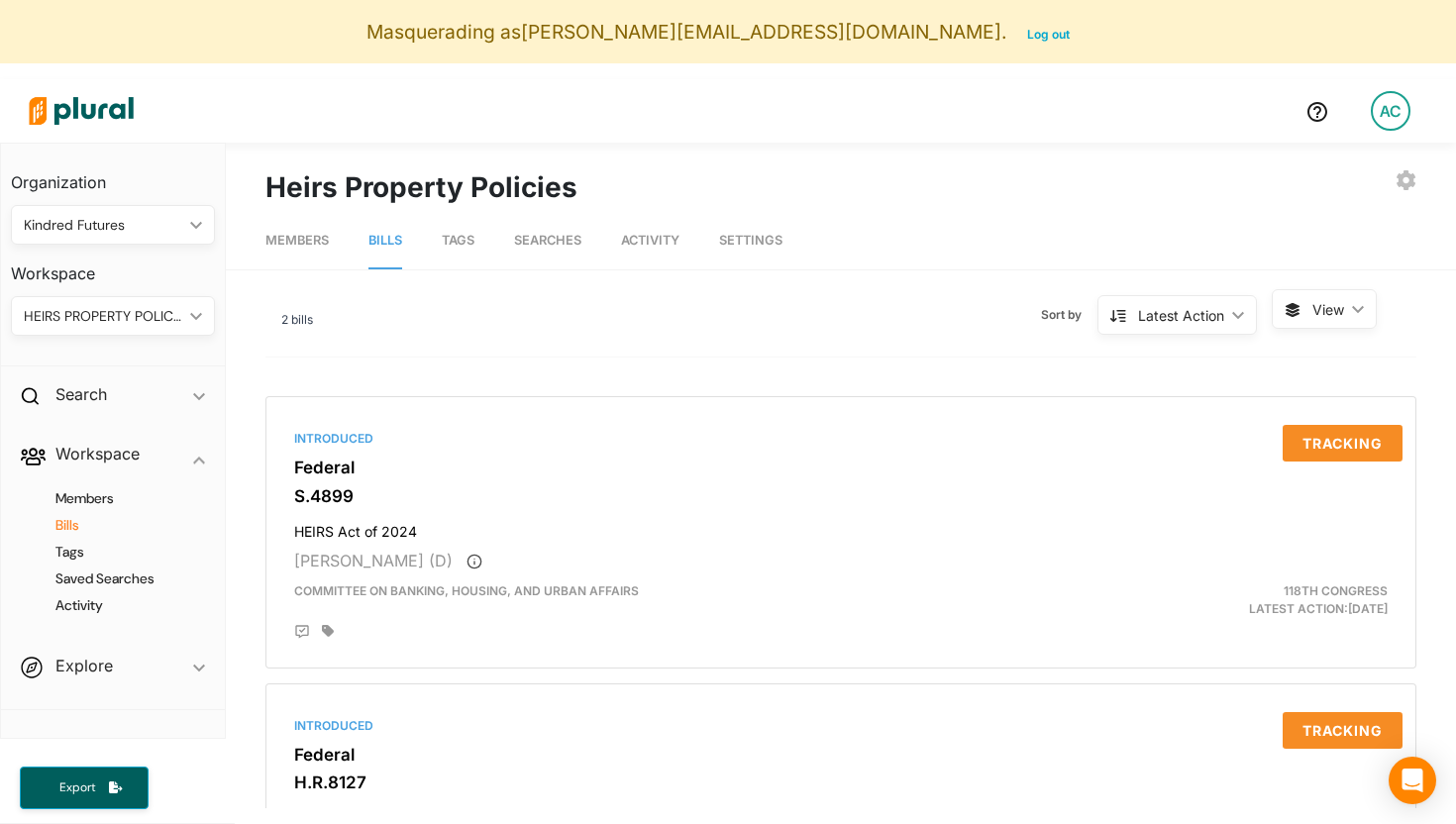 click on "HEIRS PROPERTY POLICIES" at bounding box center [103, 316] 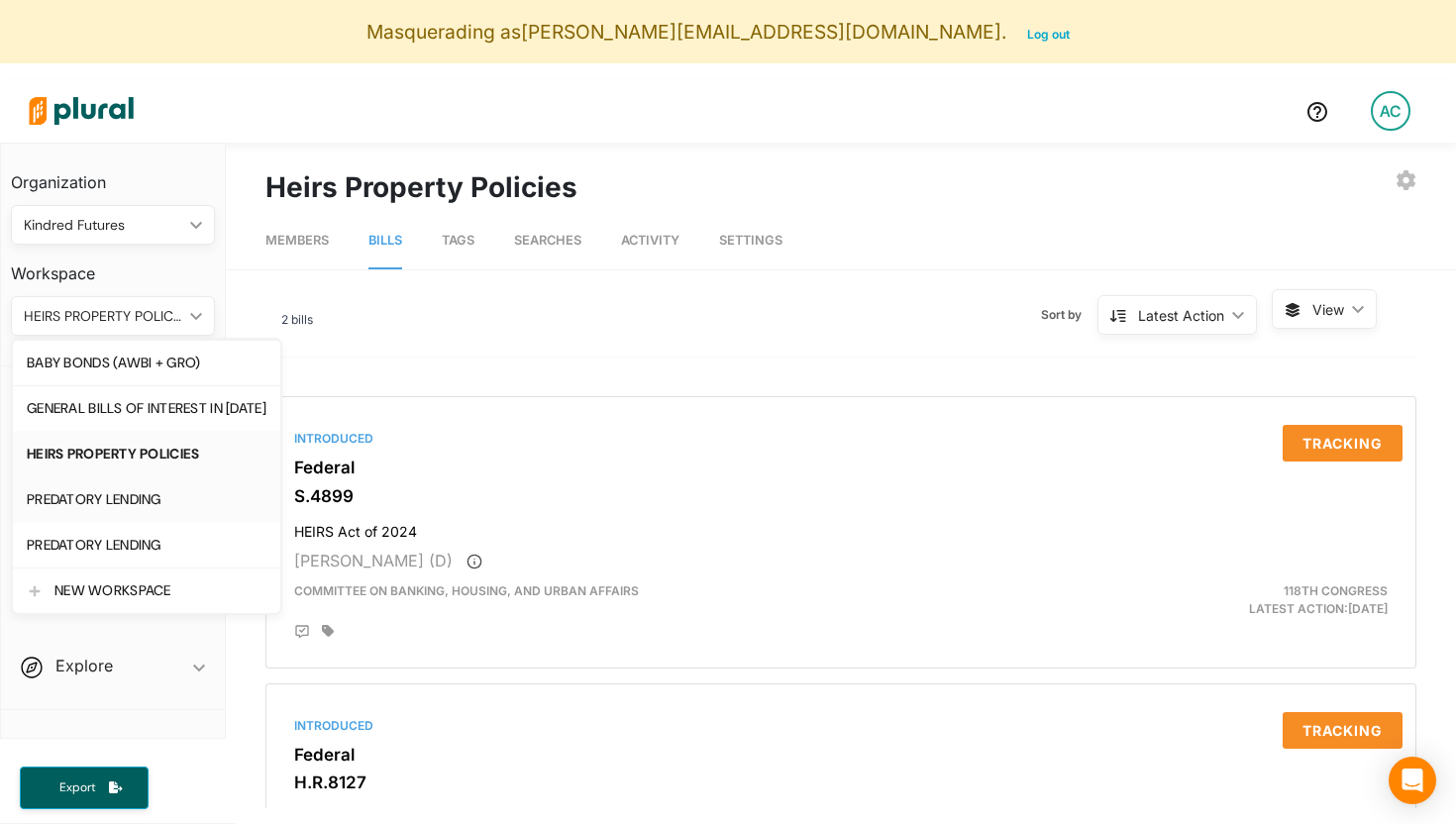 click on "PREDATORY LENDING" at bounding box center (147, 499) 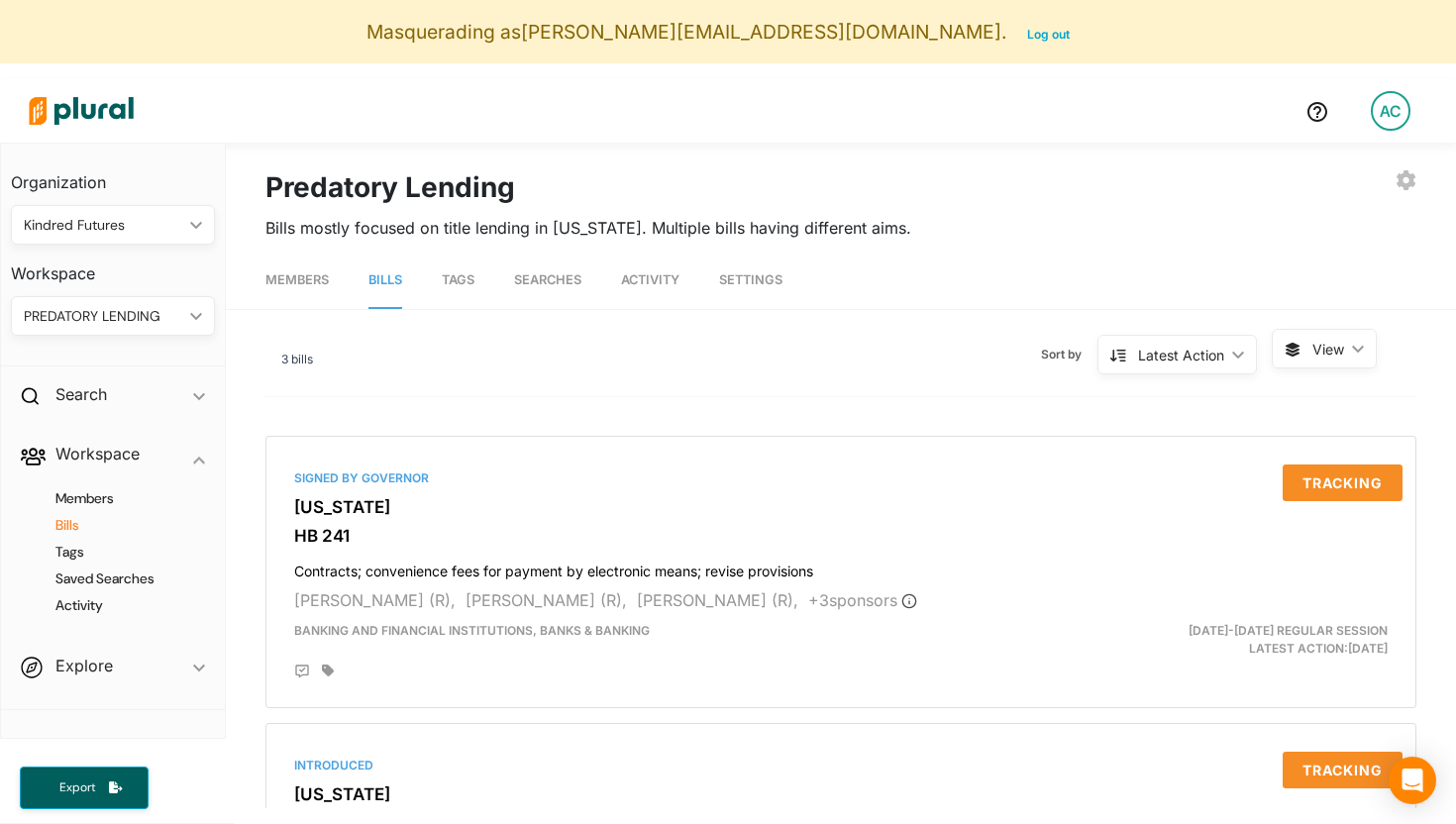 click on "PREDATORY LENDING ic_keyboard_arrow_down" at bounding box center (113, 316) 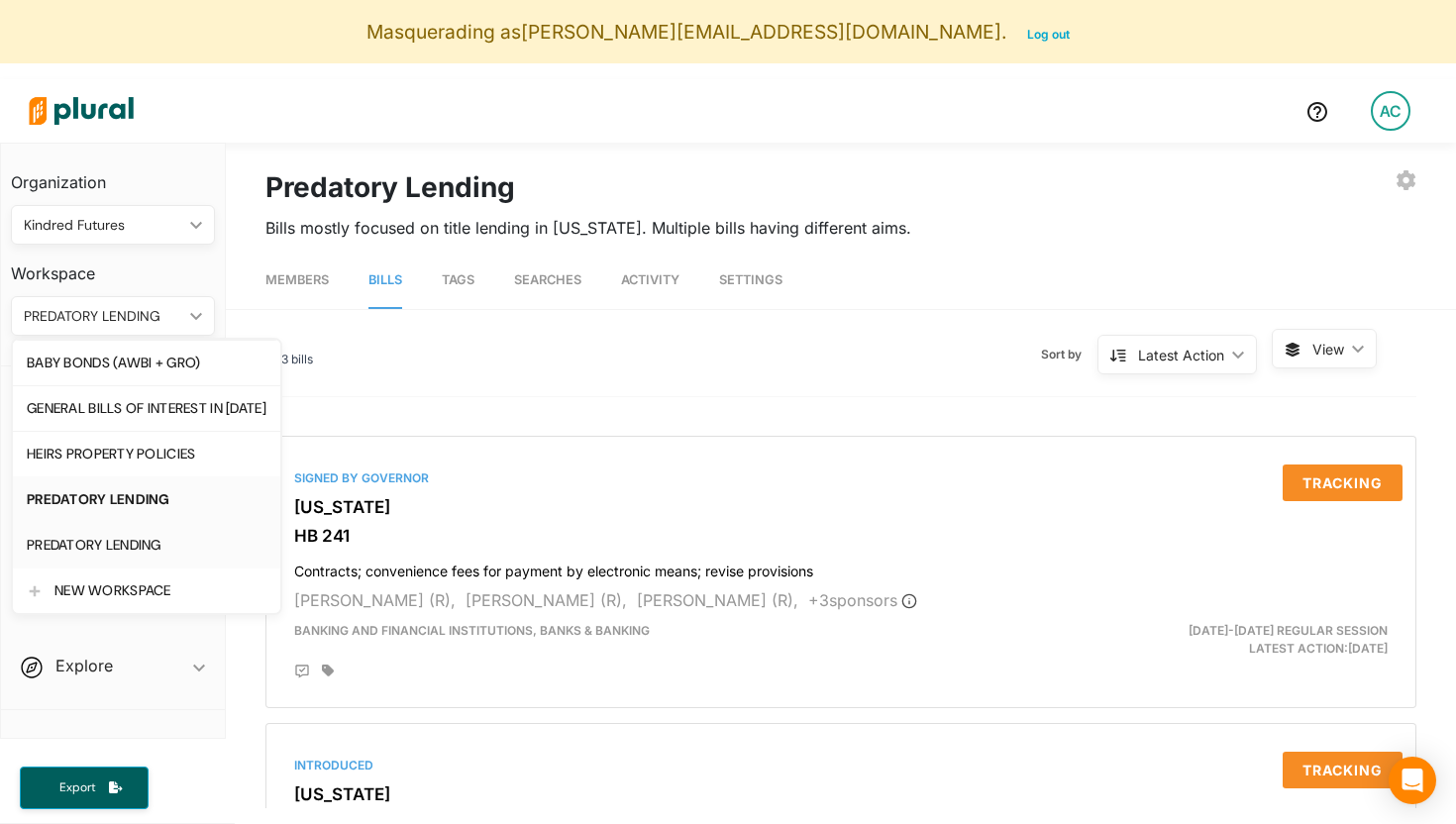 click on "PREDATORY LENDING" at bounding box center (147, 545) 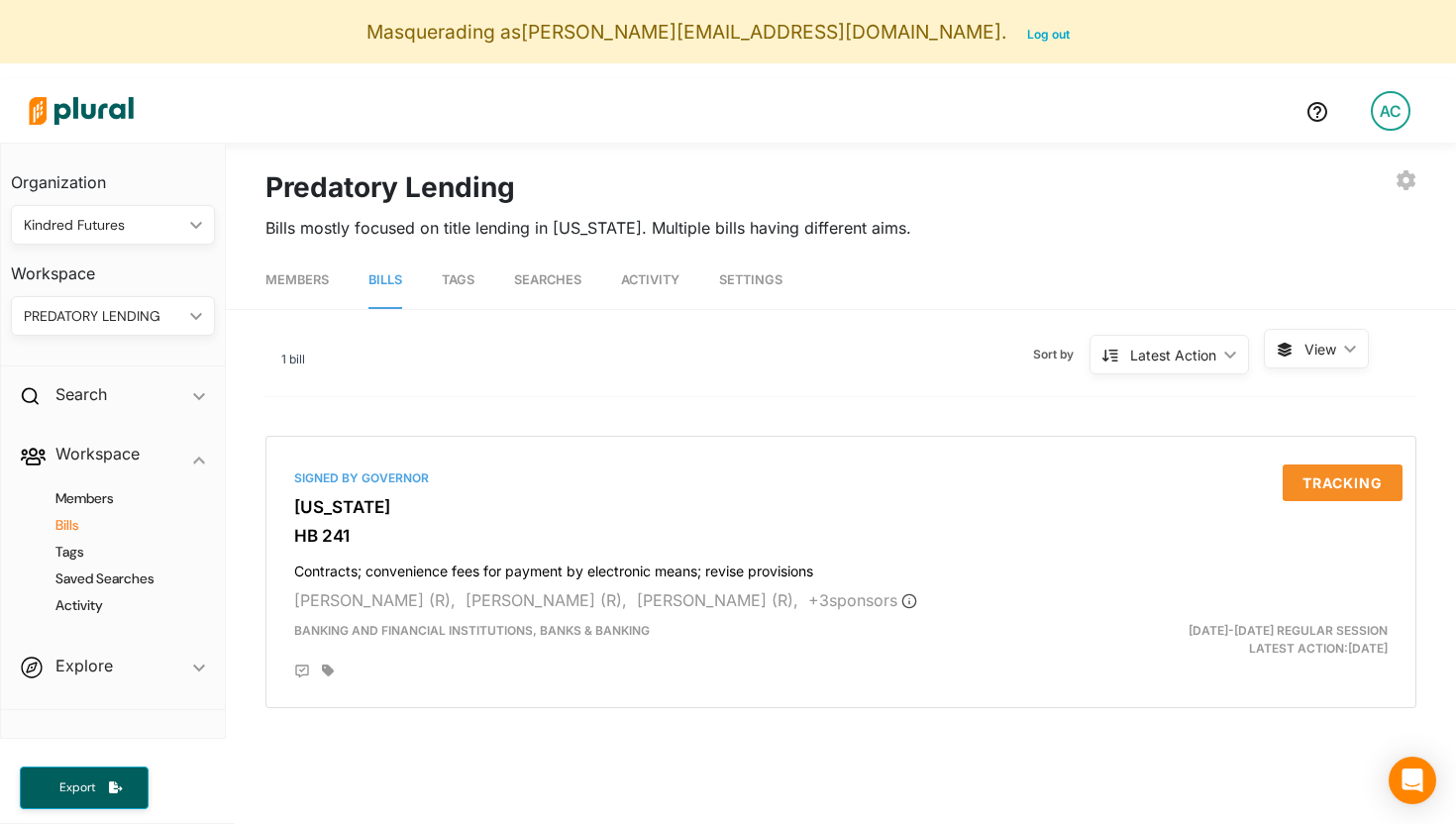 click on "AC" at bounding box center [1391, 111] 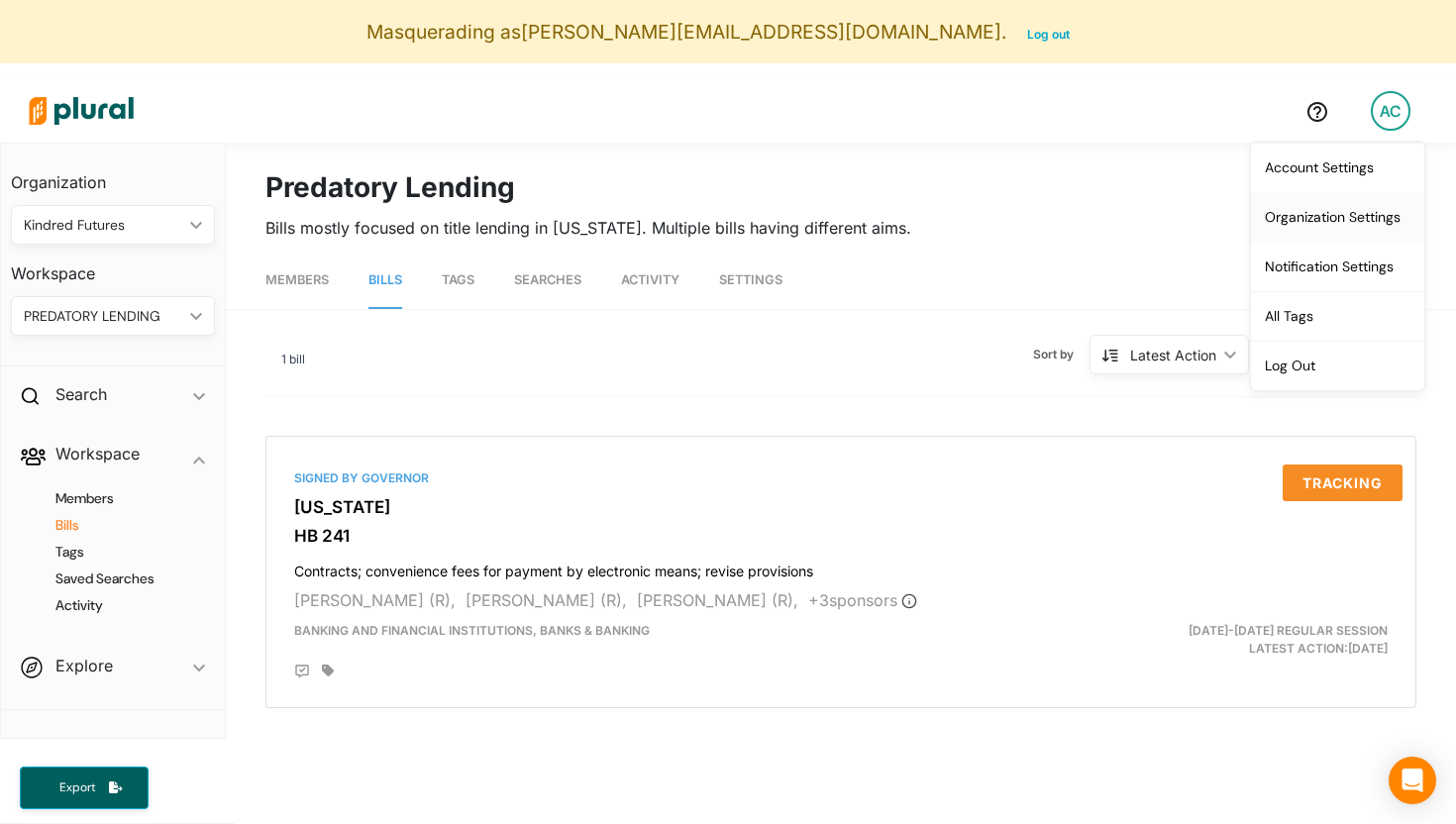 click on "Organization Settings" at bounding box center [1337, 217] 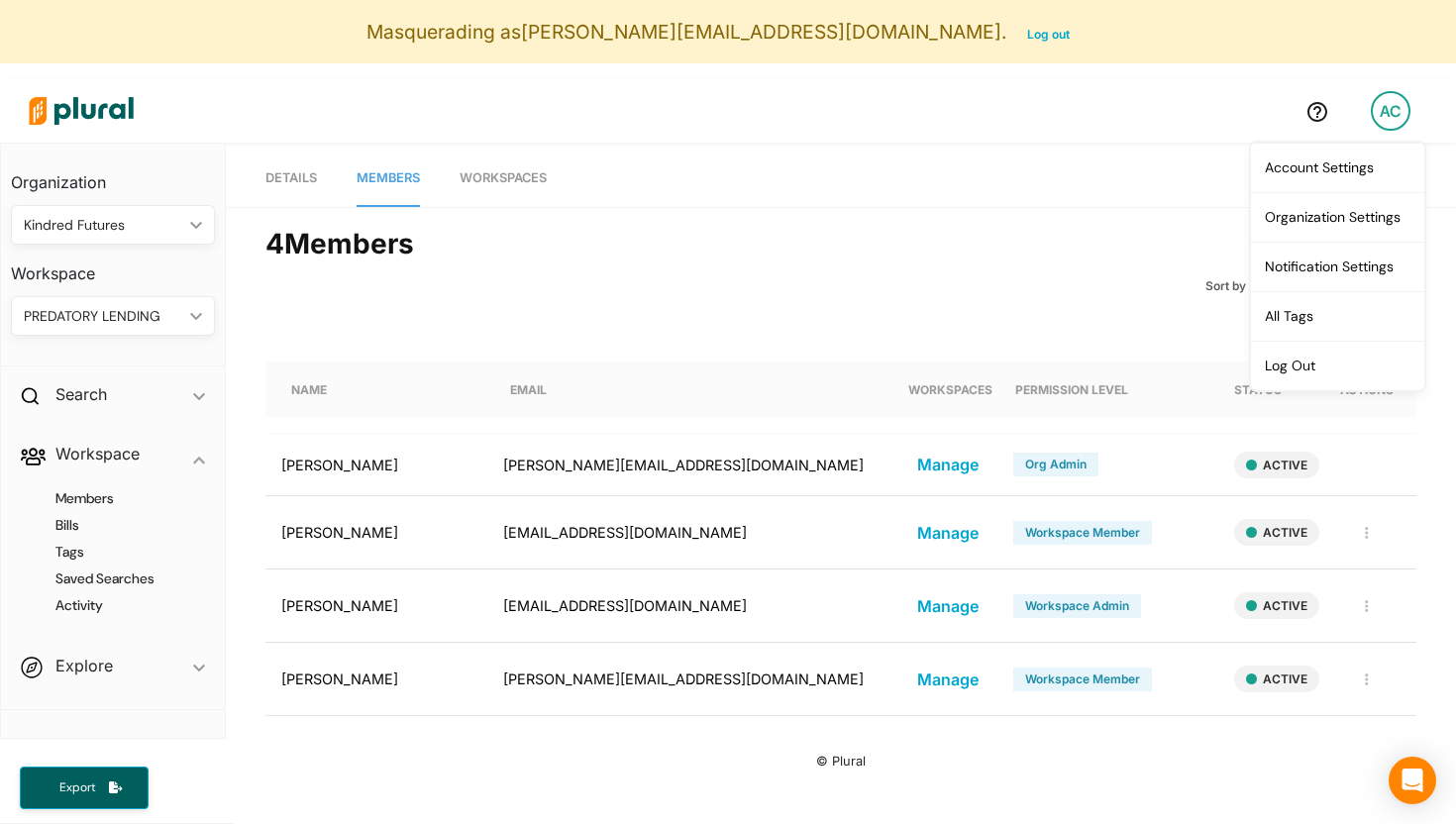 scroll, scrollTop: 0, scrollLeft: 0, axis: both 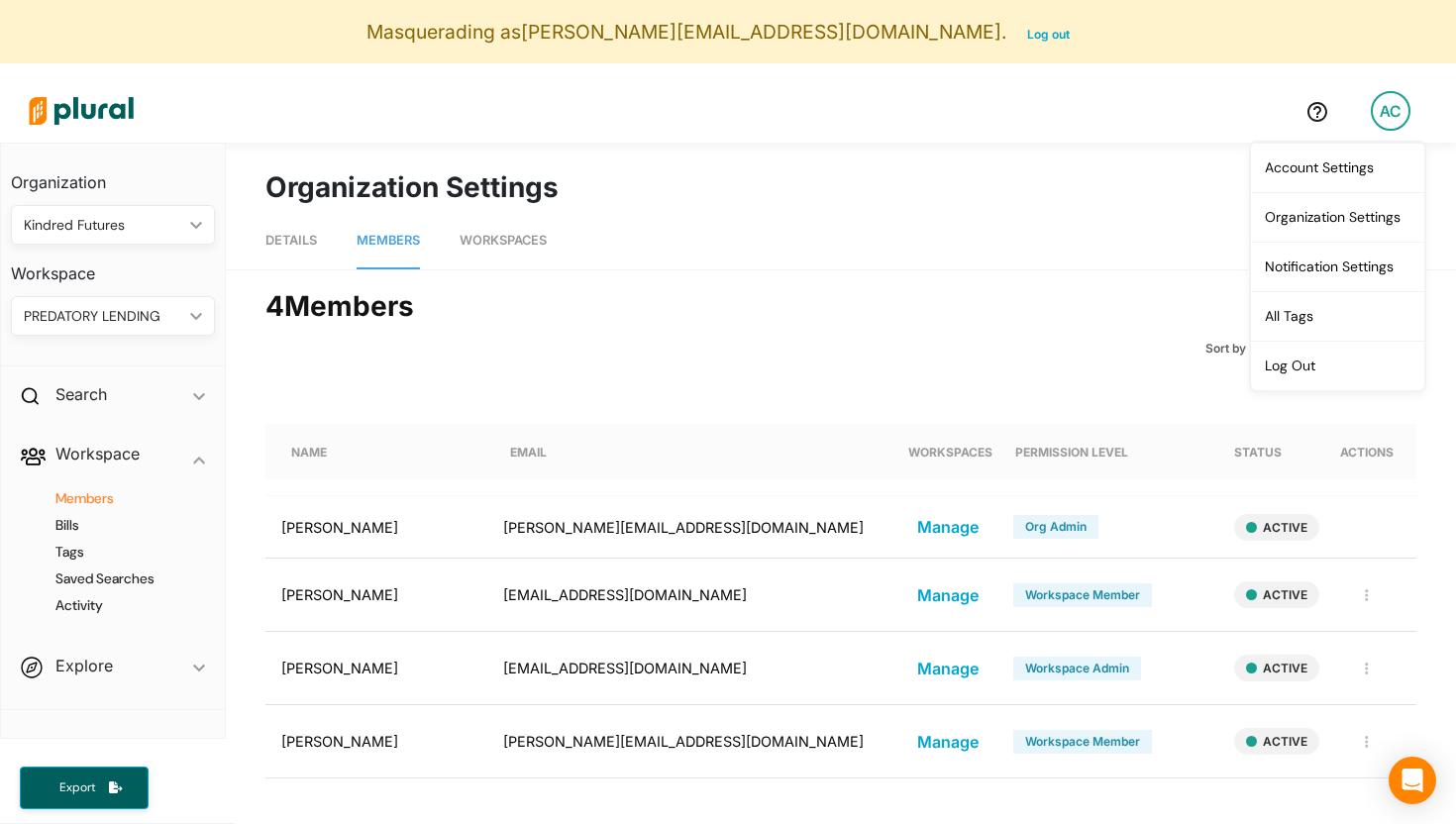 click on "Members" at bounding box center (118, 498) 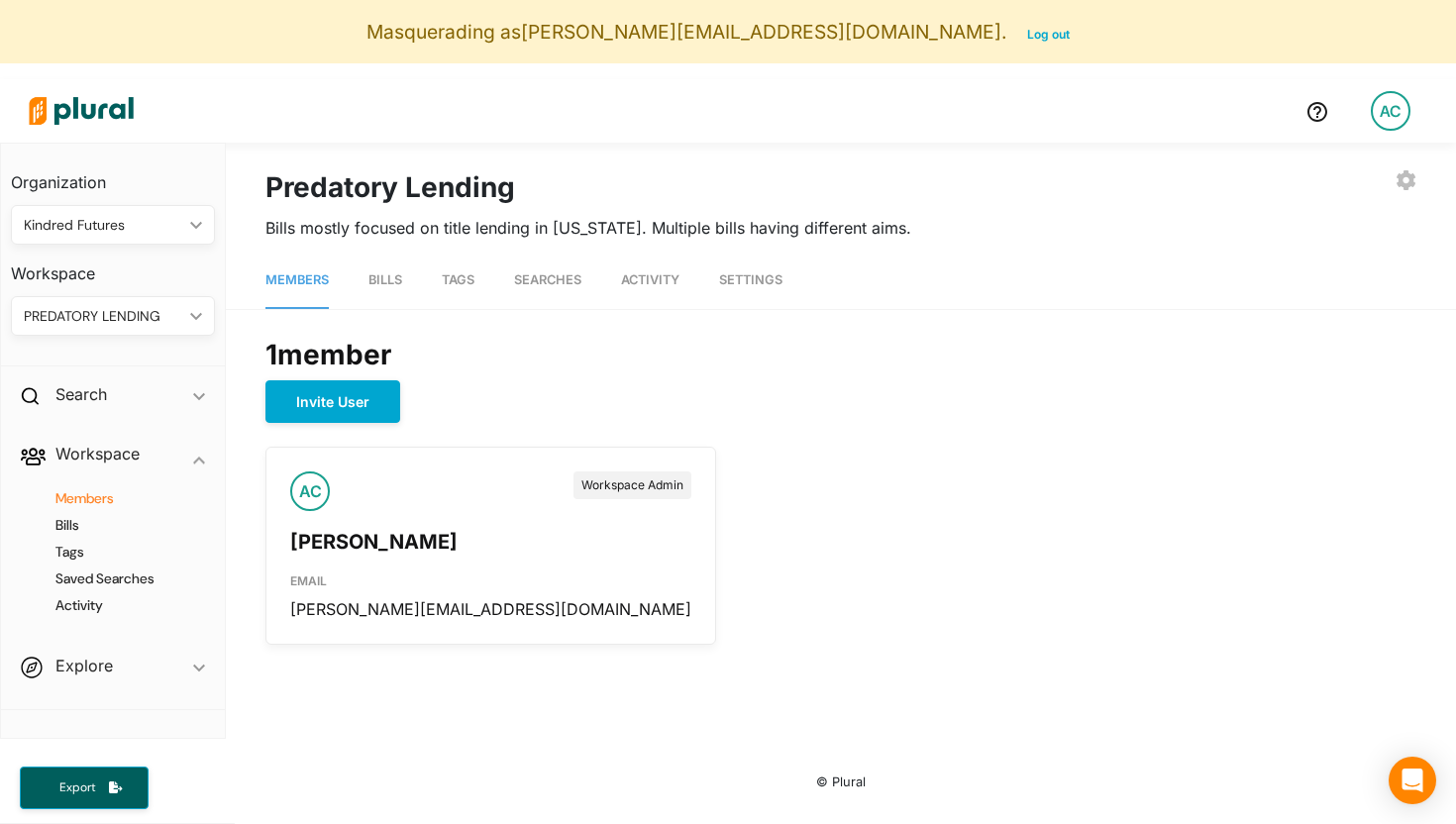 click on "PREDATORY LENDING ic_keyboard_arrow_down" at bounding box center (113, 316) 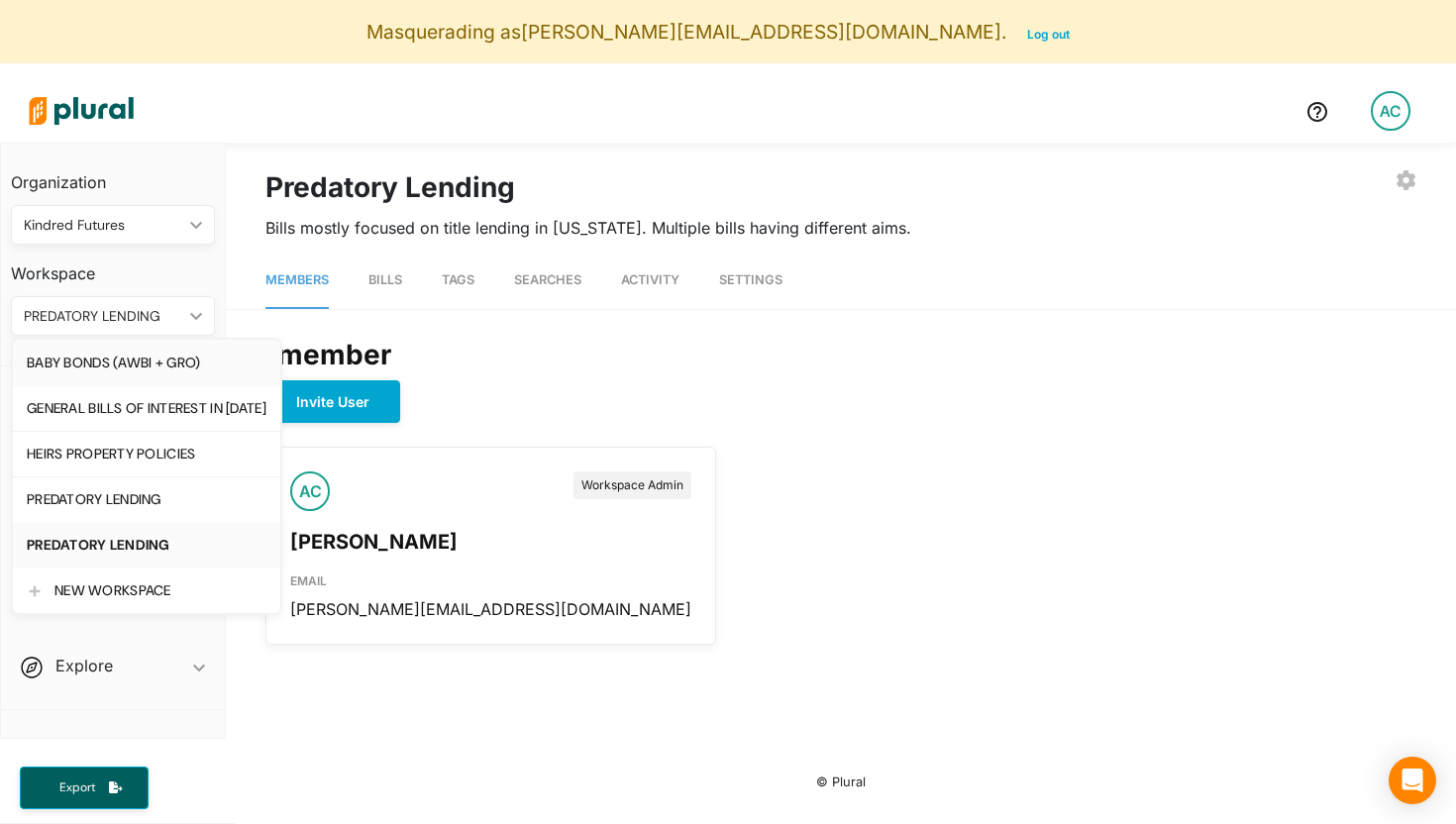 click on "BABY BONDS (AWBI + GRO)" at bounding box center (147, 362) 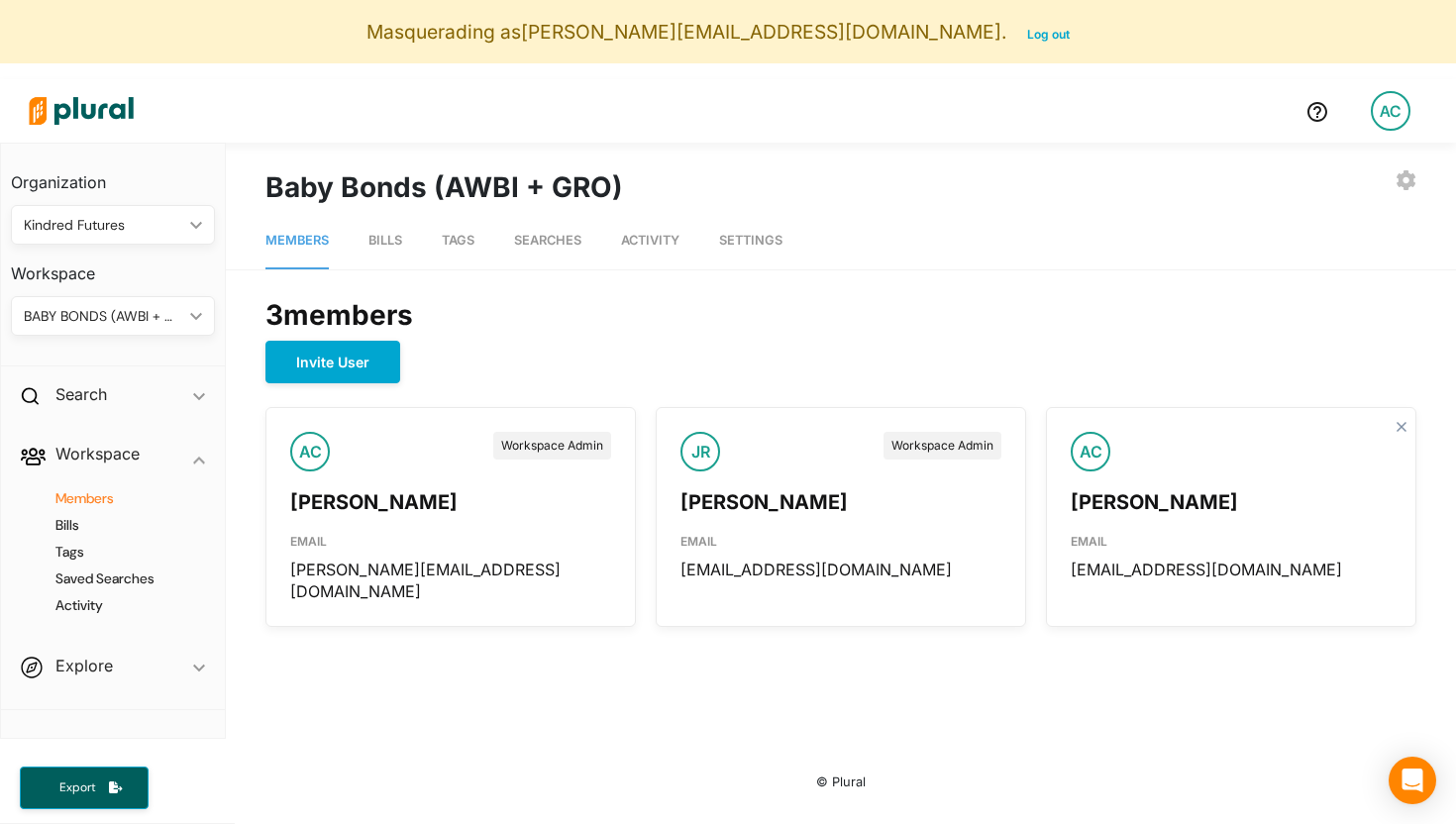 click on "BABY BONDS (AWBI + GRO)" at bounding box center [103, 316] 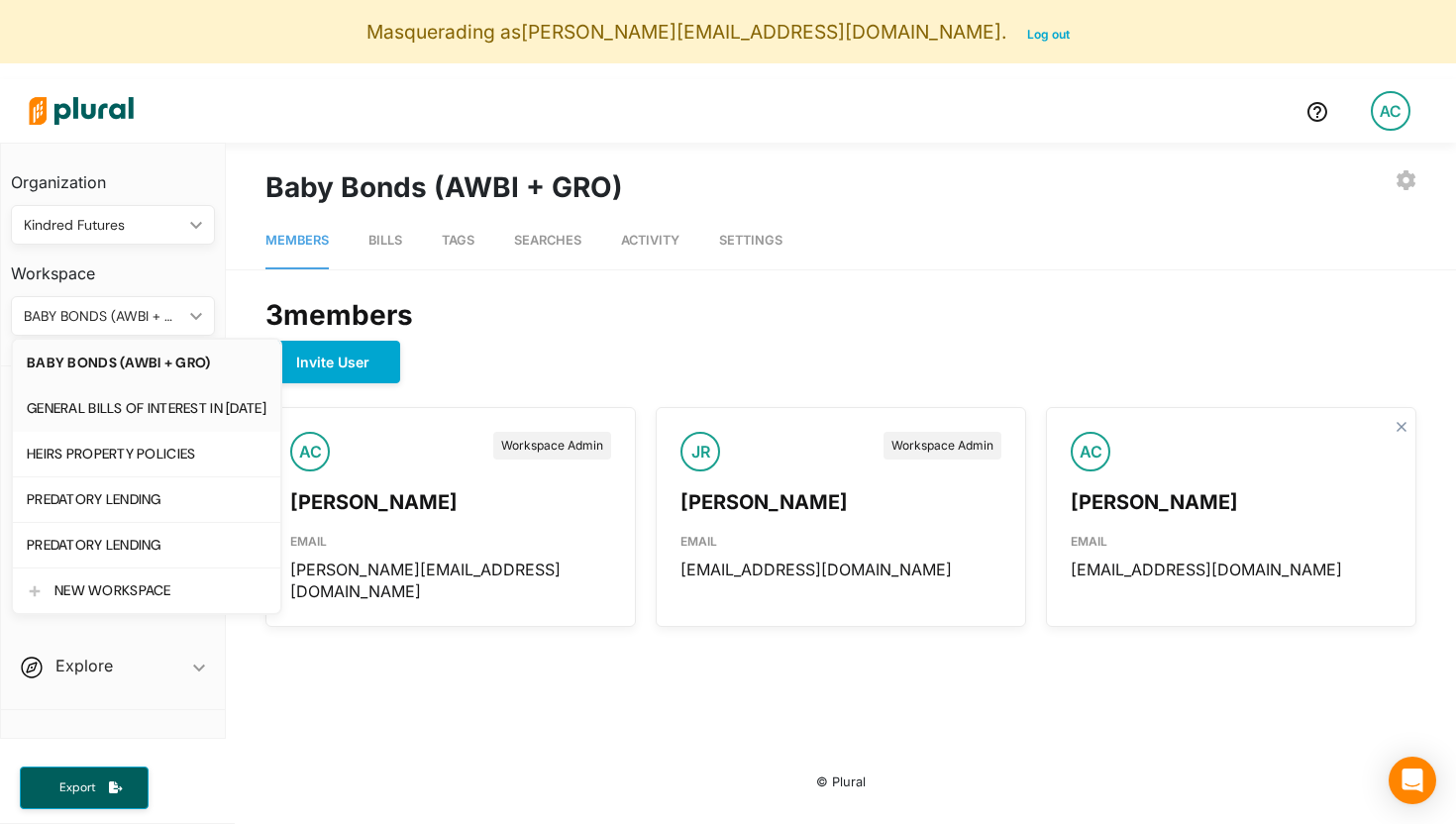 click on "GENERAL BILLS OF INTEREST IN [DATE]" at bounding box center (147, 408) 